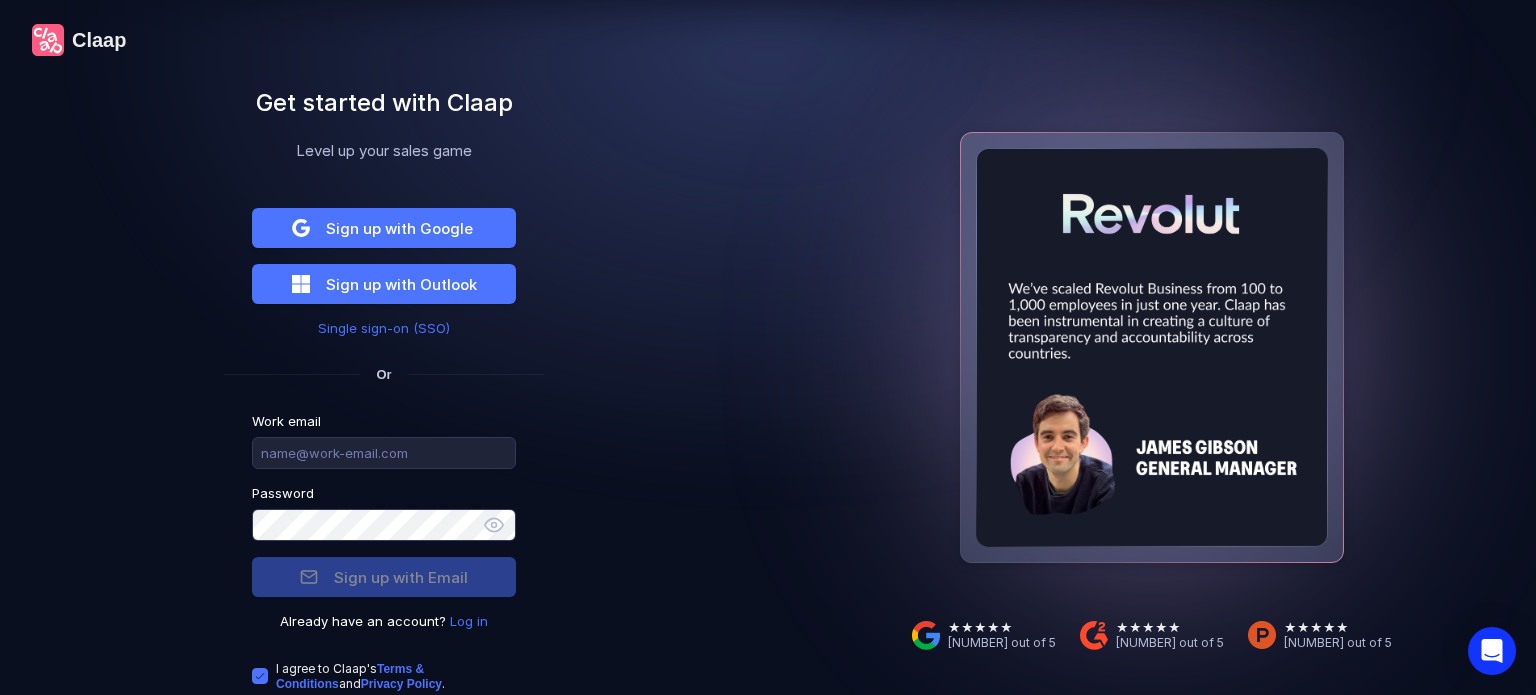 scroll, scrollTop: 0, scrollLeft: 0, axis: both 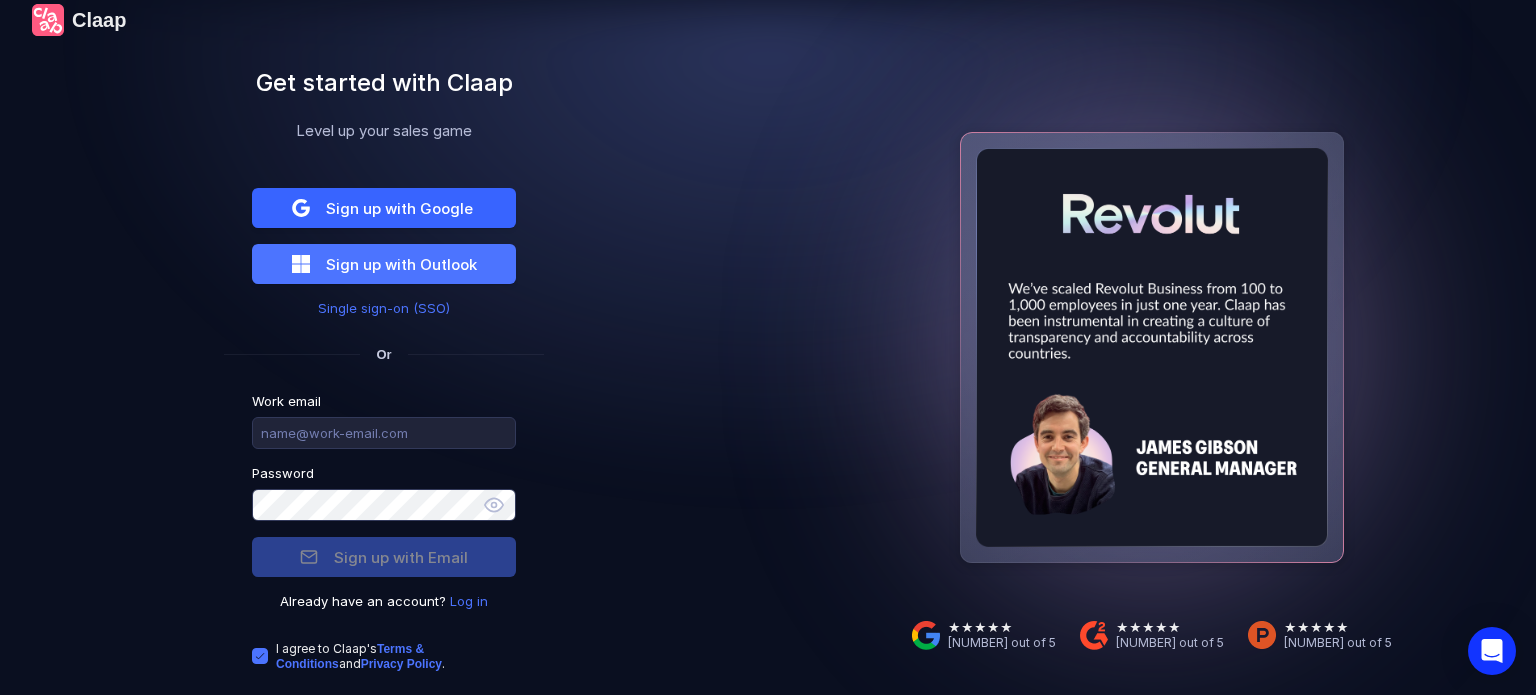 click on "Sign up with Google" at bounding box center [399, 208] 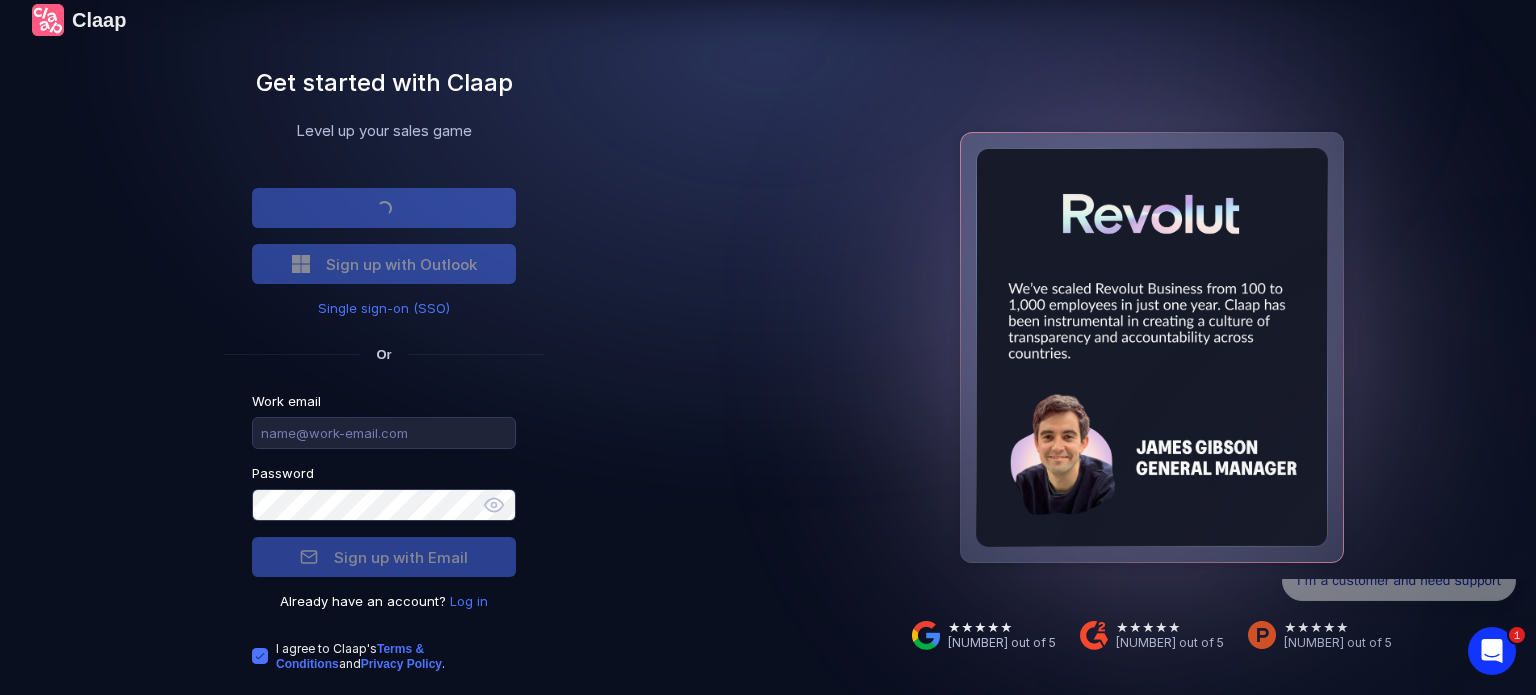 scroll, scrollTop: 0, scrollLeft: 0, axis: both 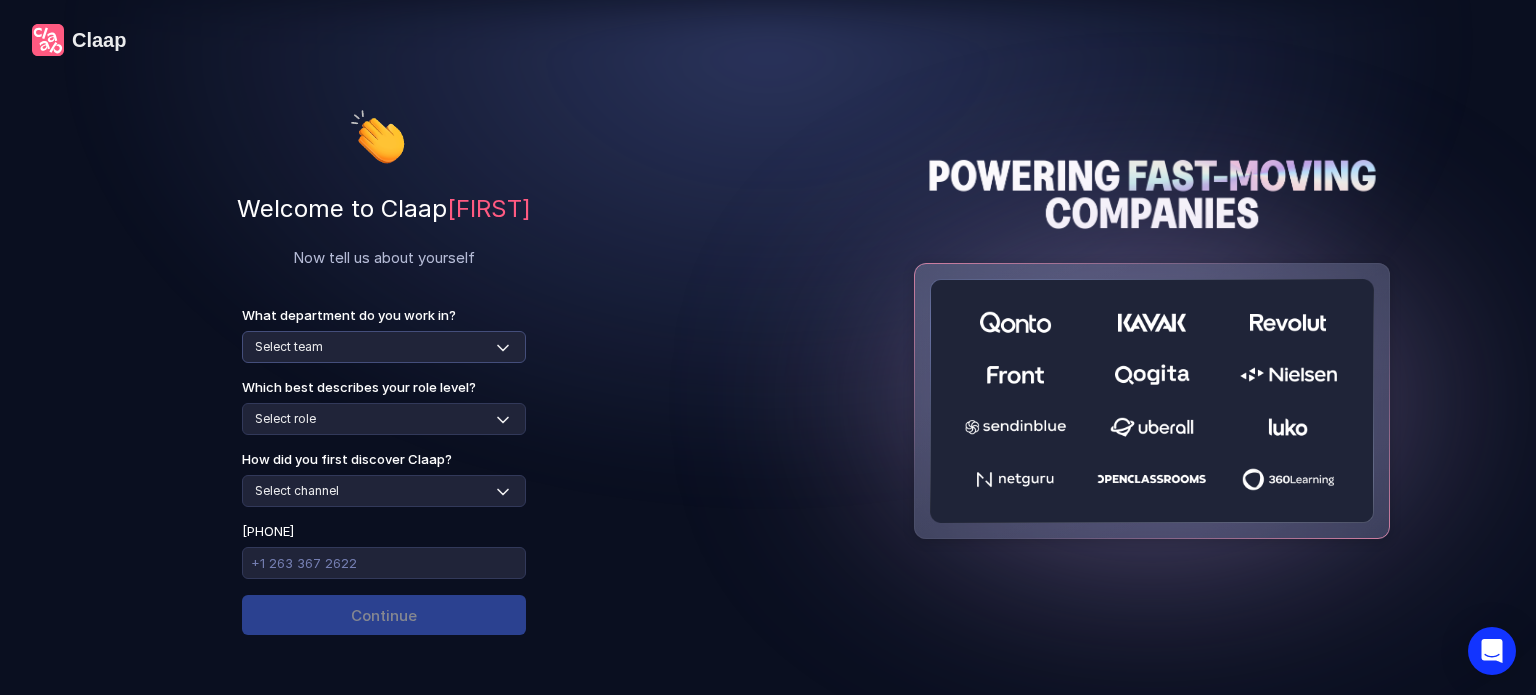 click on "Select team Sales Marketing Operations Customer Support Human Resources Product & Engineering Finance" at bounding box center [384, 347] 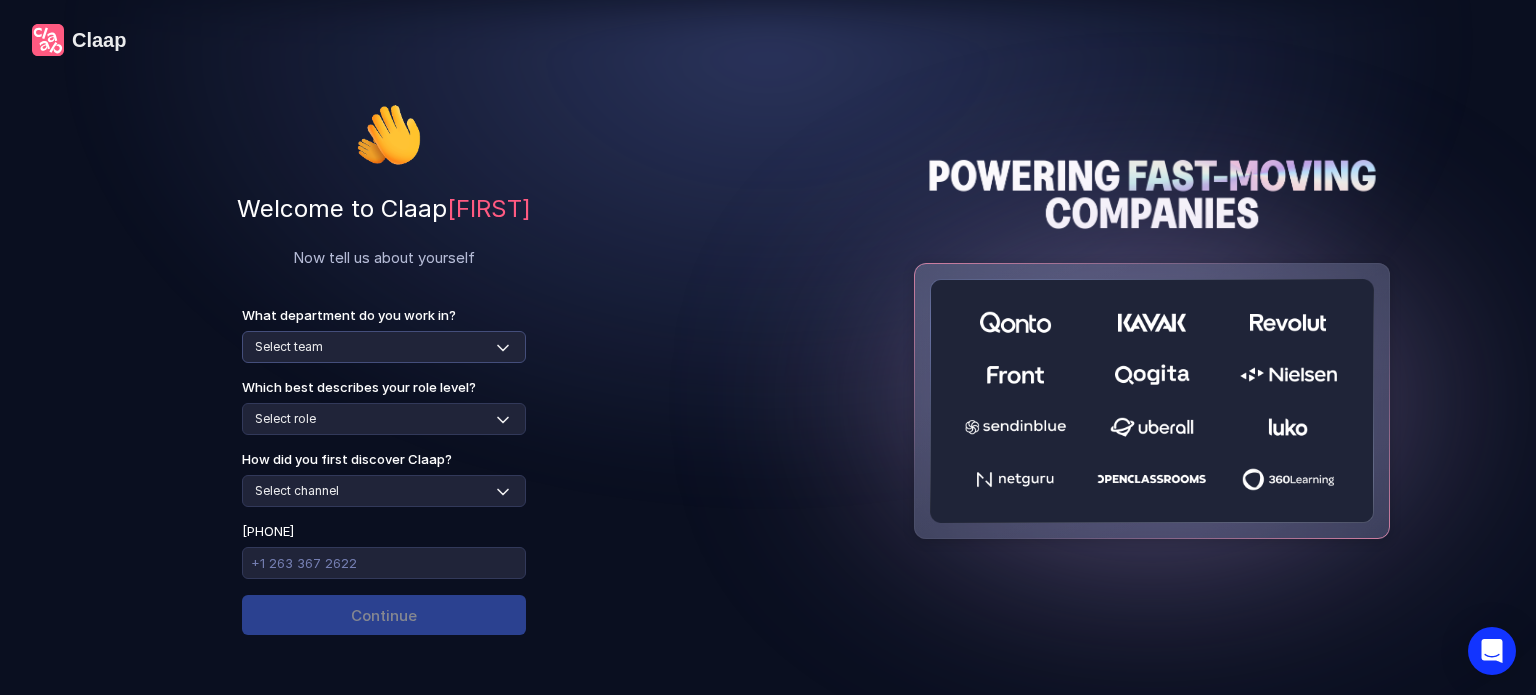 select on "sales" 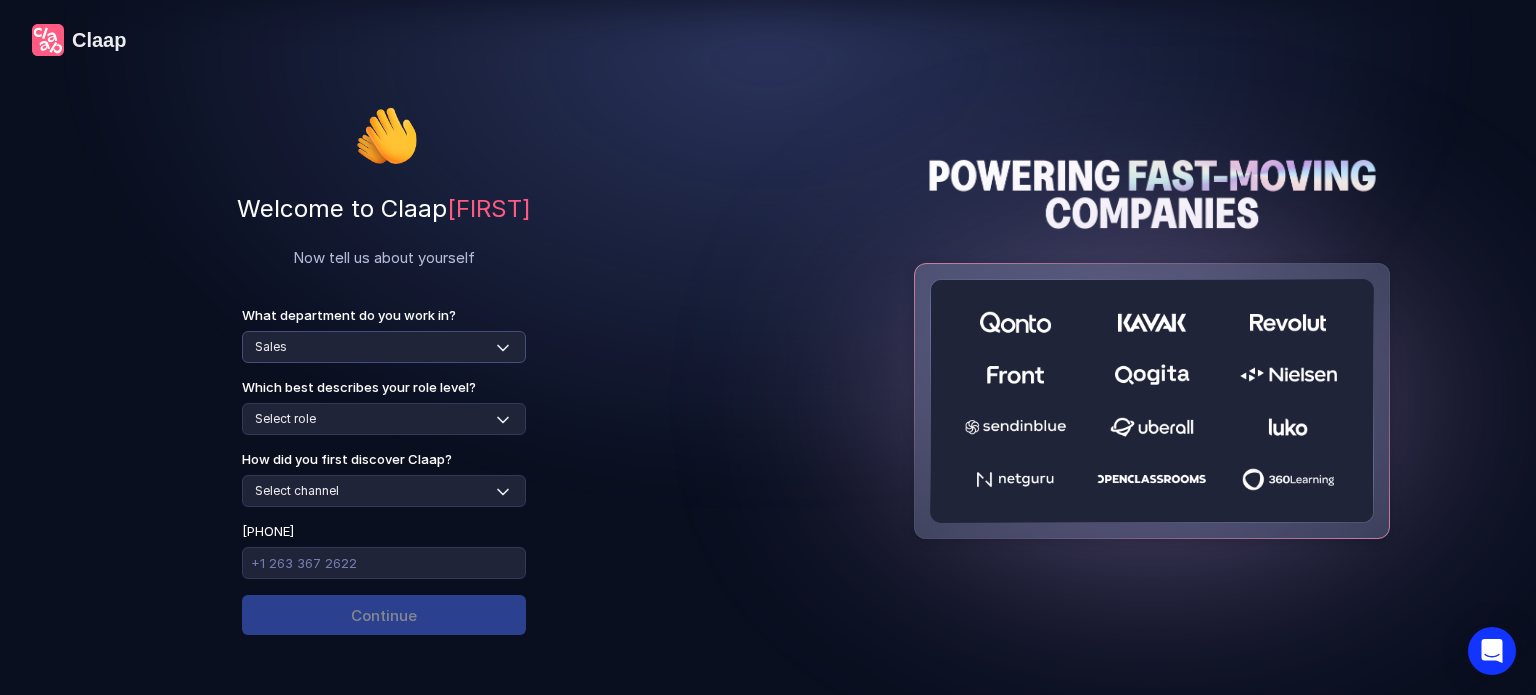 click on "Select team Sales Marketing Operations Customer Support Human Resources Product & Engineering Finance" at bounding box center (384, 347) 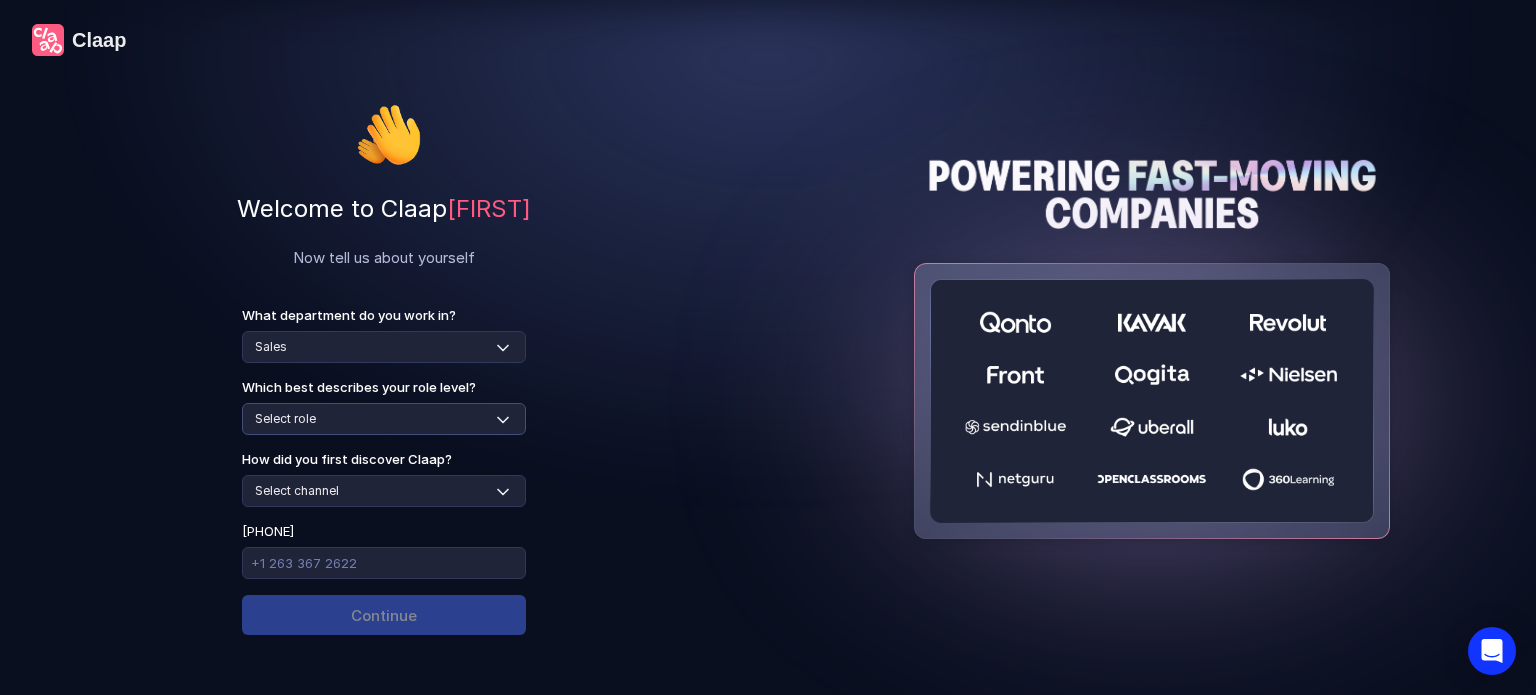 click on "Select role Individual Contributor / Team Member Manager / Team Leader Senior Leadership: Head of, Director, VP, ... Executive / C-suite" at bounding box center (384, 419) 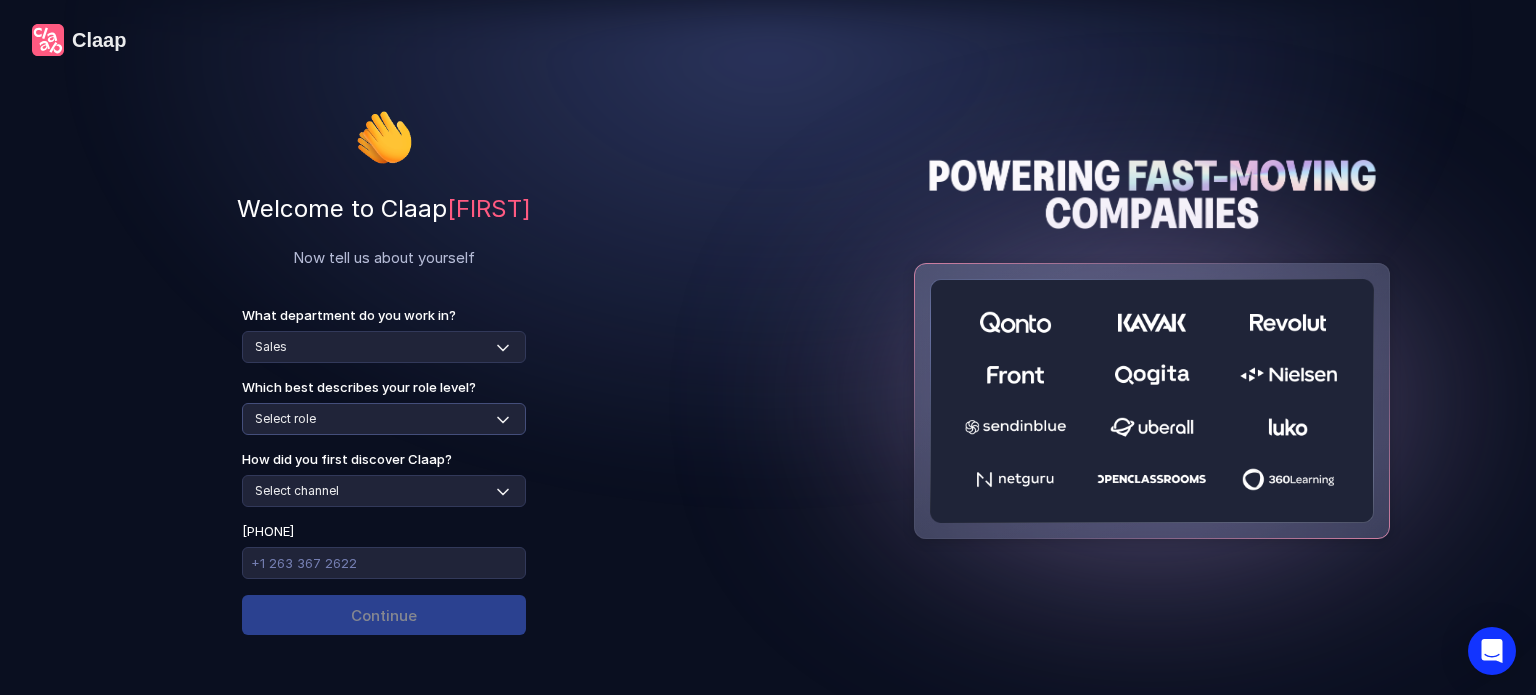 select on "individual-contributor" 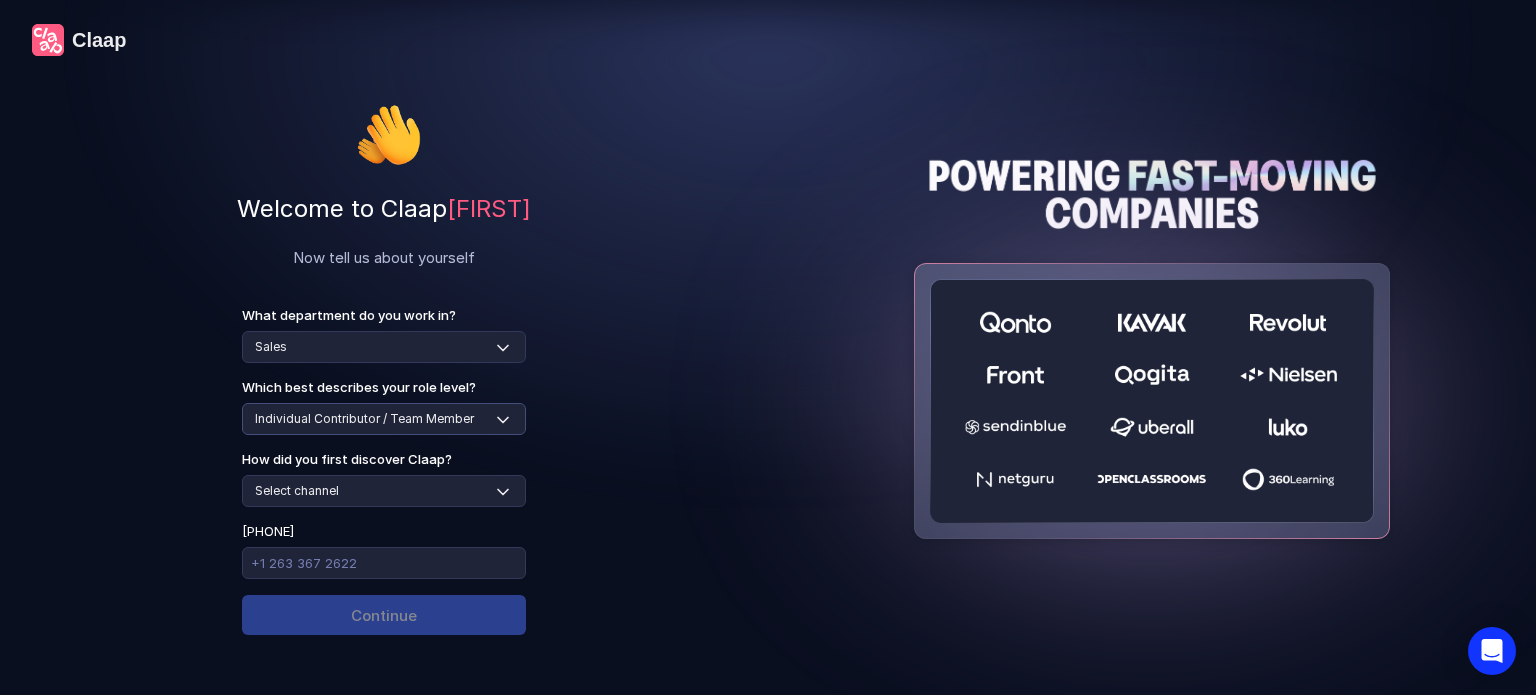 click on "Select role Individual Contributor / Team Member Manager / Team Leader Senior Leadership: Head of, Director, VP, ... Executive / C-suite" at bounding box center (384, 419) 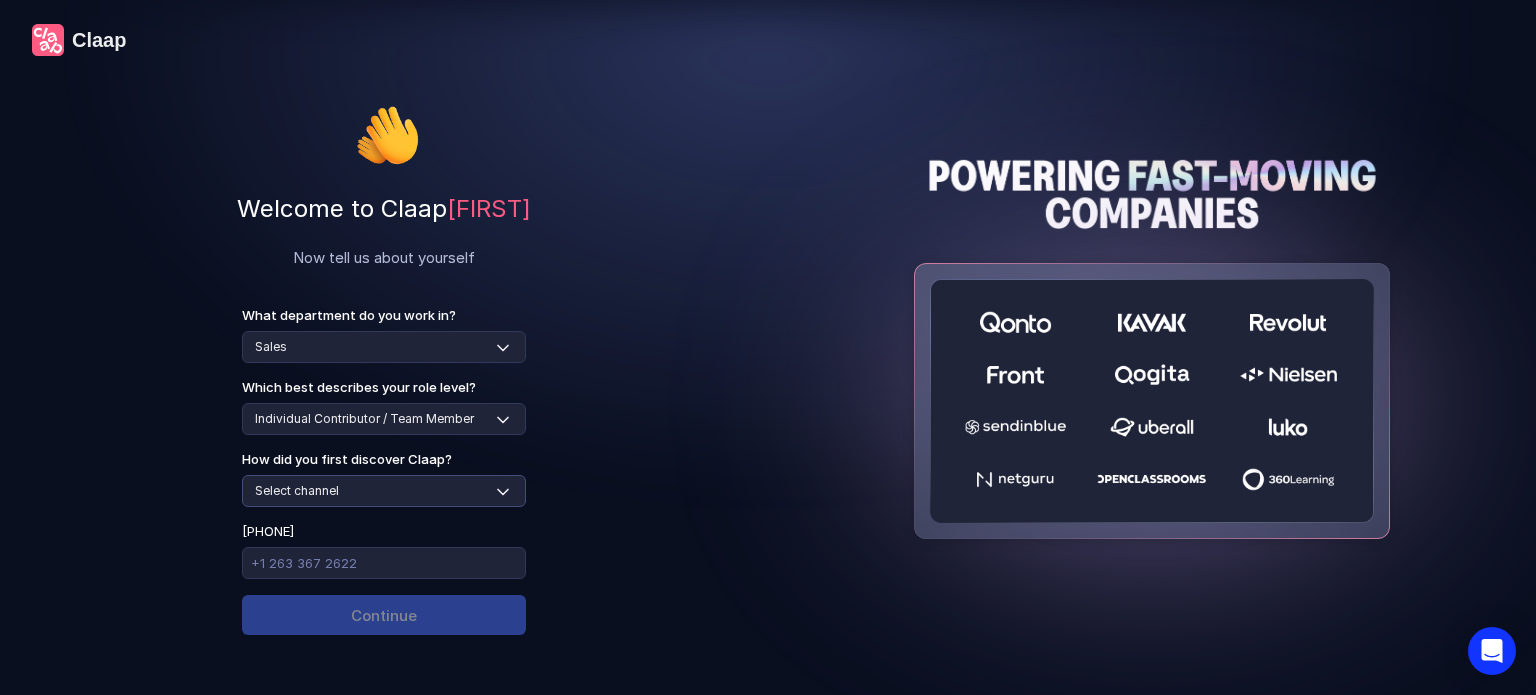 click on "Select channel Social media Youtube or banner advert Claap contacted me Friend or colleague recommendation Someone sent me a video with Claap Podcast or newsletter Google / Web search Product Hunt Other" at bounding box center (384, 491) 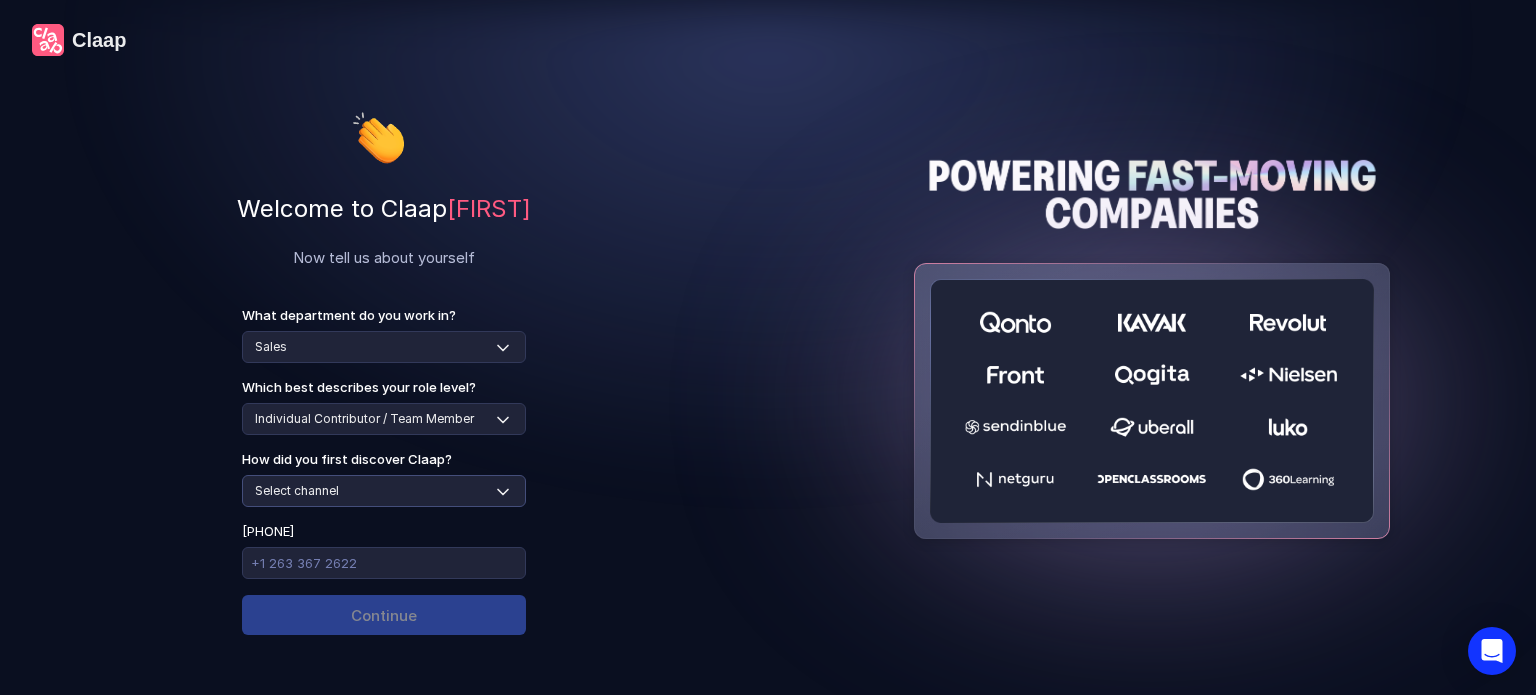 select on "other" 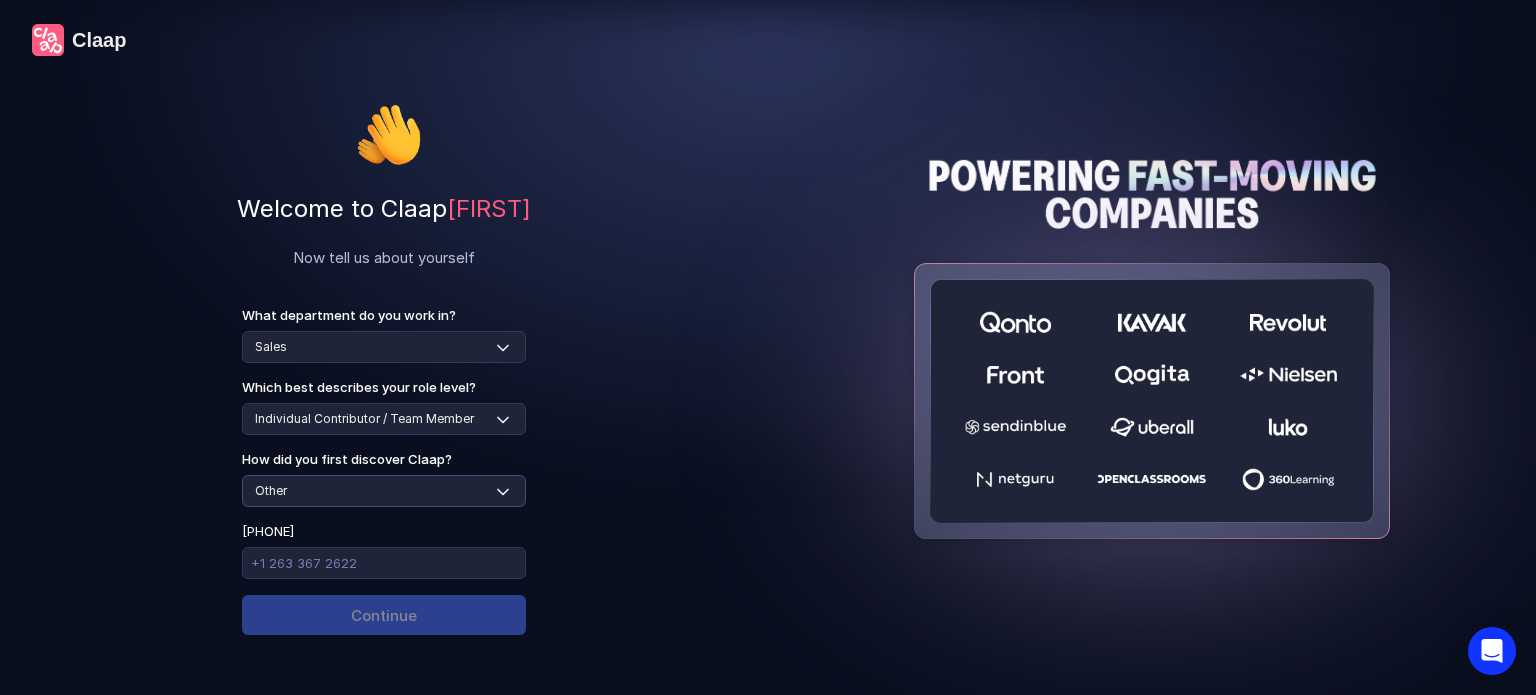 click on "Select channel Social media Youtube or banner advert Claap contacted me Friend or colleague recommendation Someone sent me a video with Claap Podcast or newsletter Google / Web search Product Hunt Other" at bounding box center [384, 491] 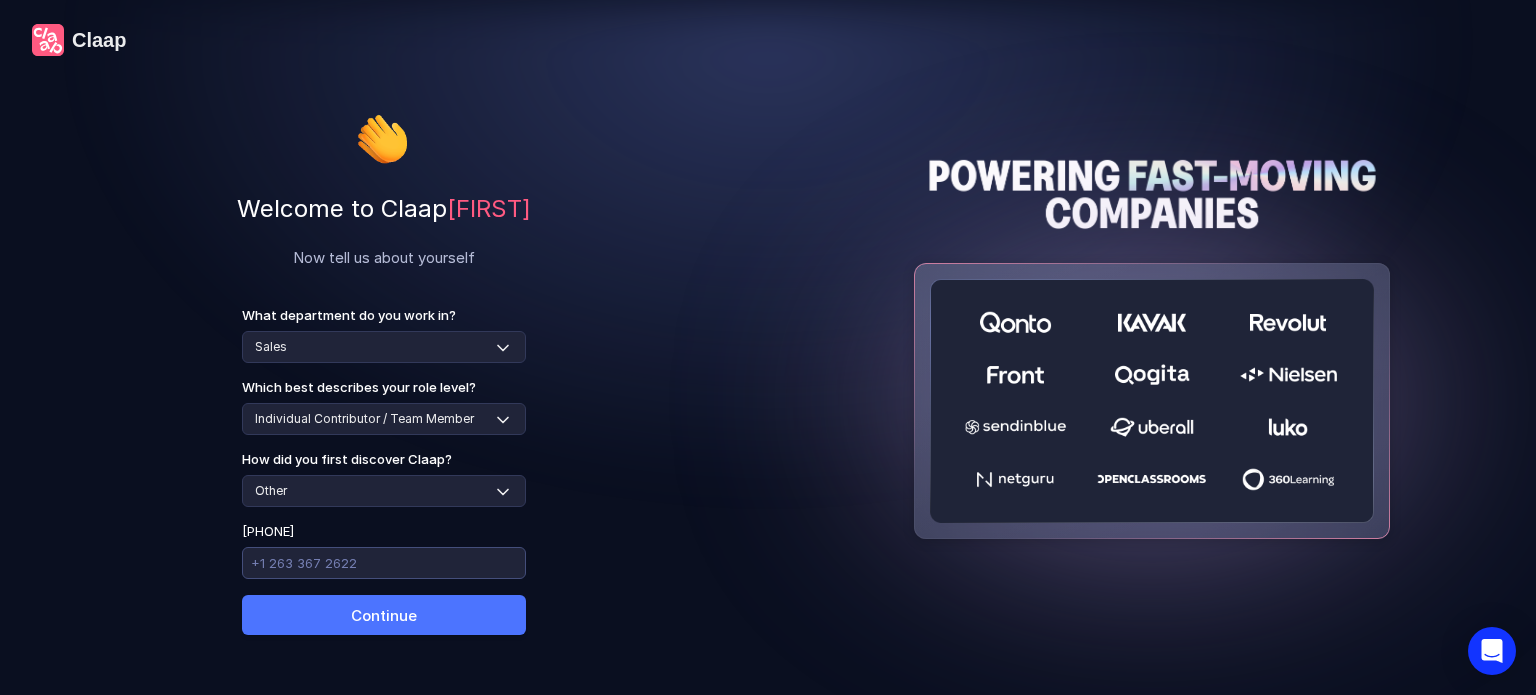 click at bounding box center [384, 563] 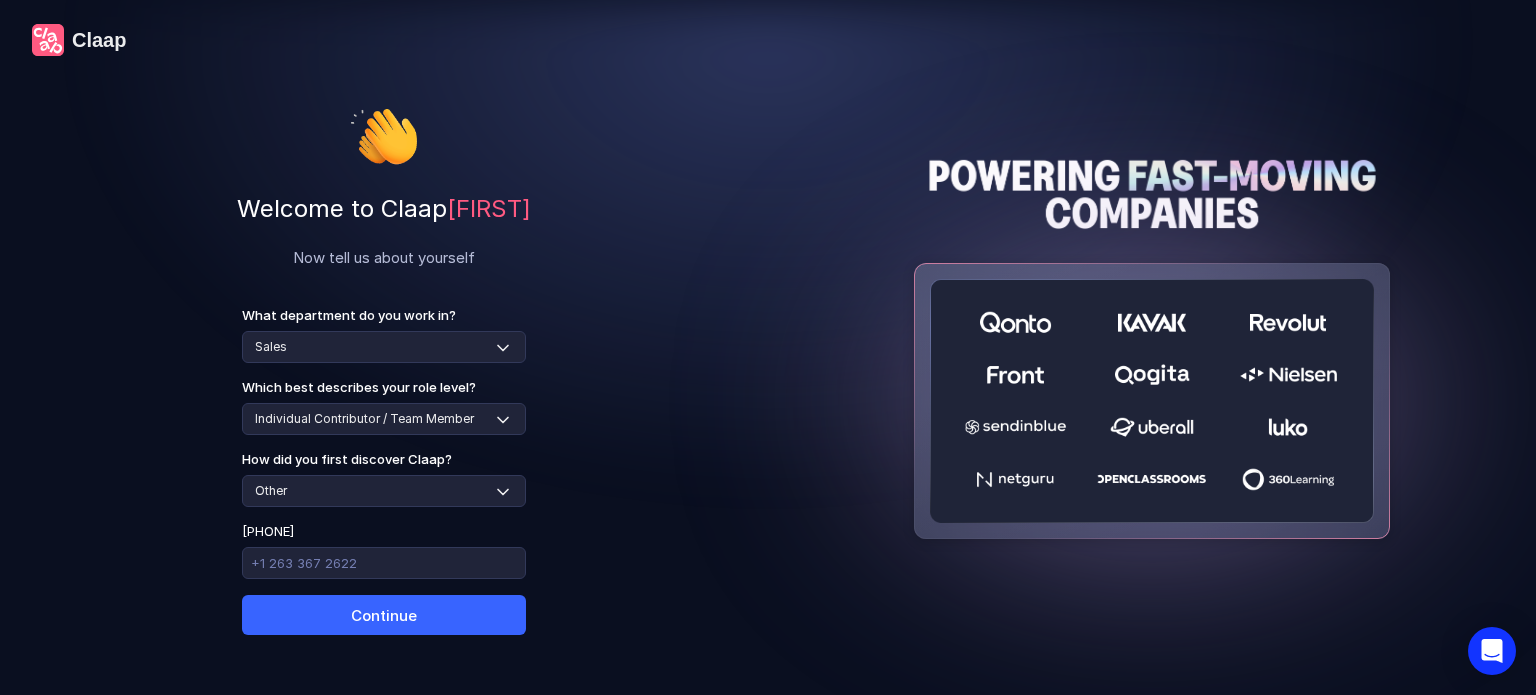 click on "Continue" at bounding box center [384, 615] 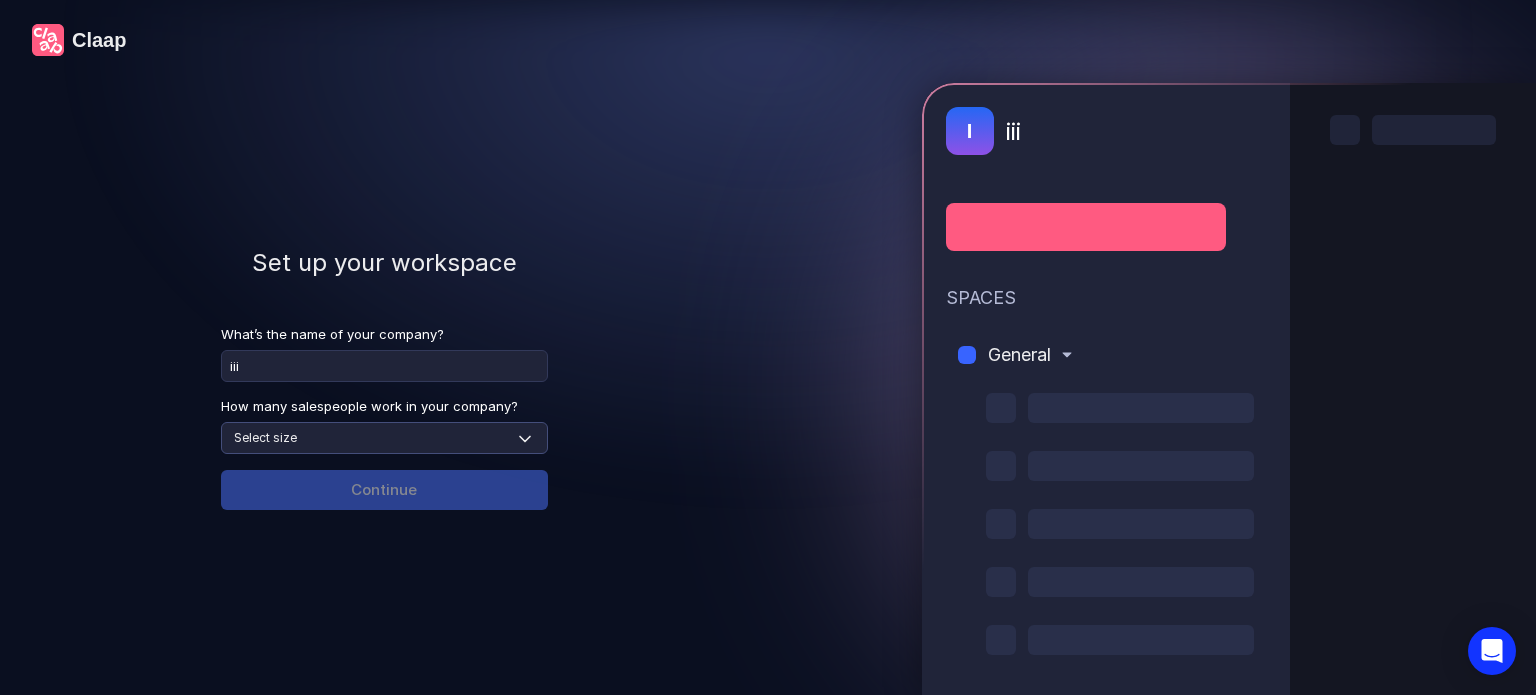 type on "iii" 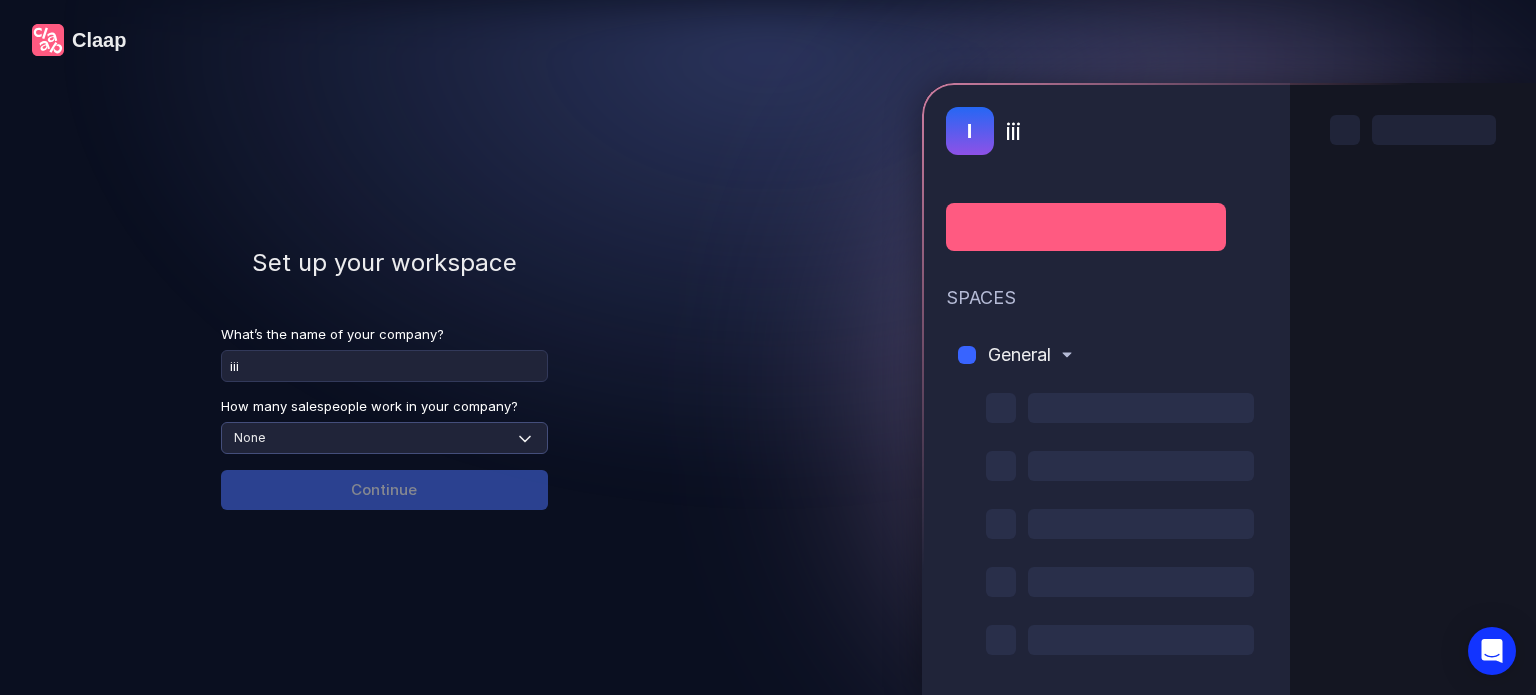 click on "Select size None 1-4 5-30 31-100 101-500 500+" at bounding box center [384, 438] 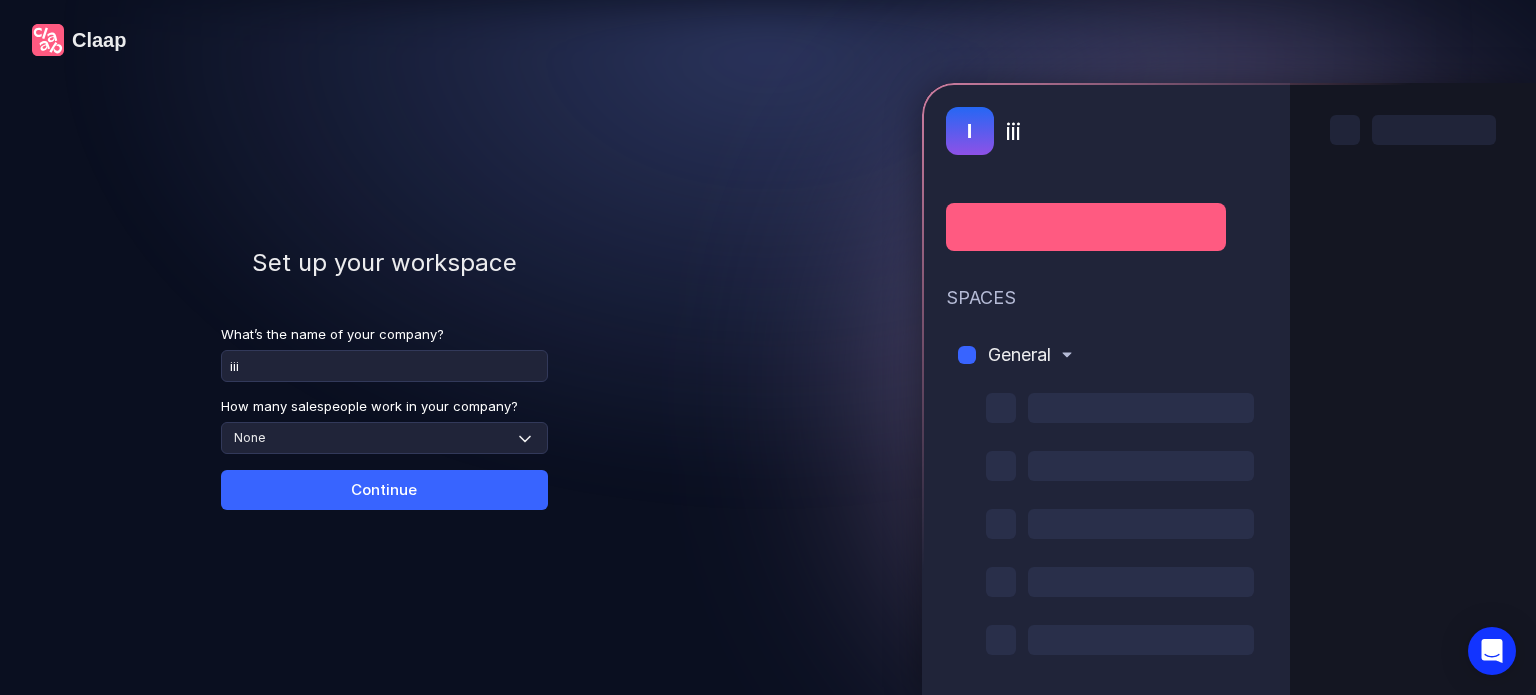 click on "Continue" at bounding box center [384, 490] 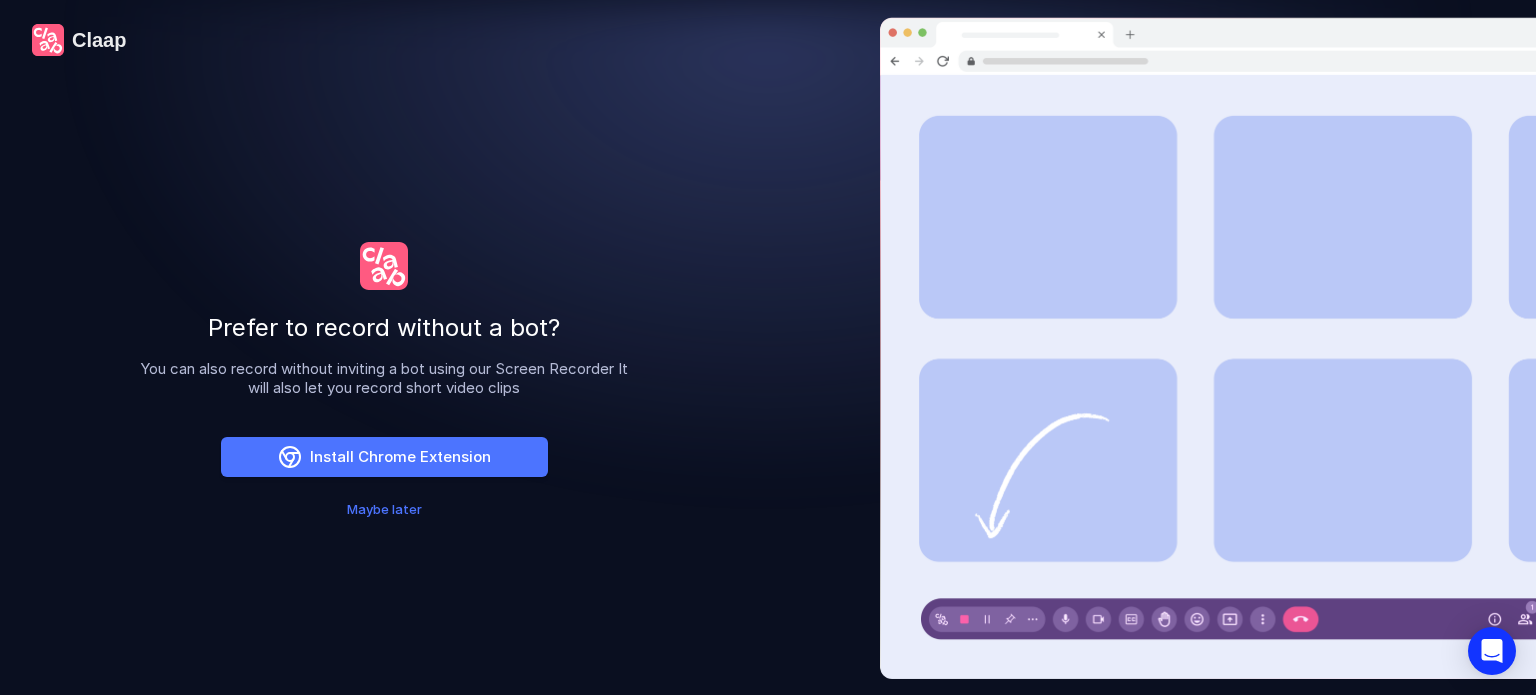 click on "Maybe later" at bounding box center (384, 509) 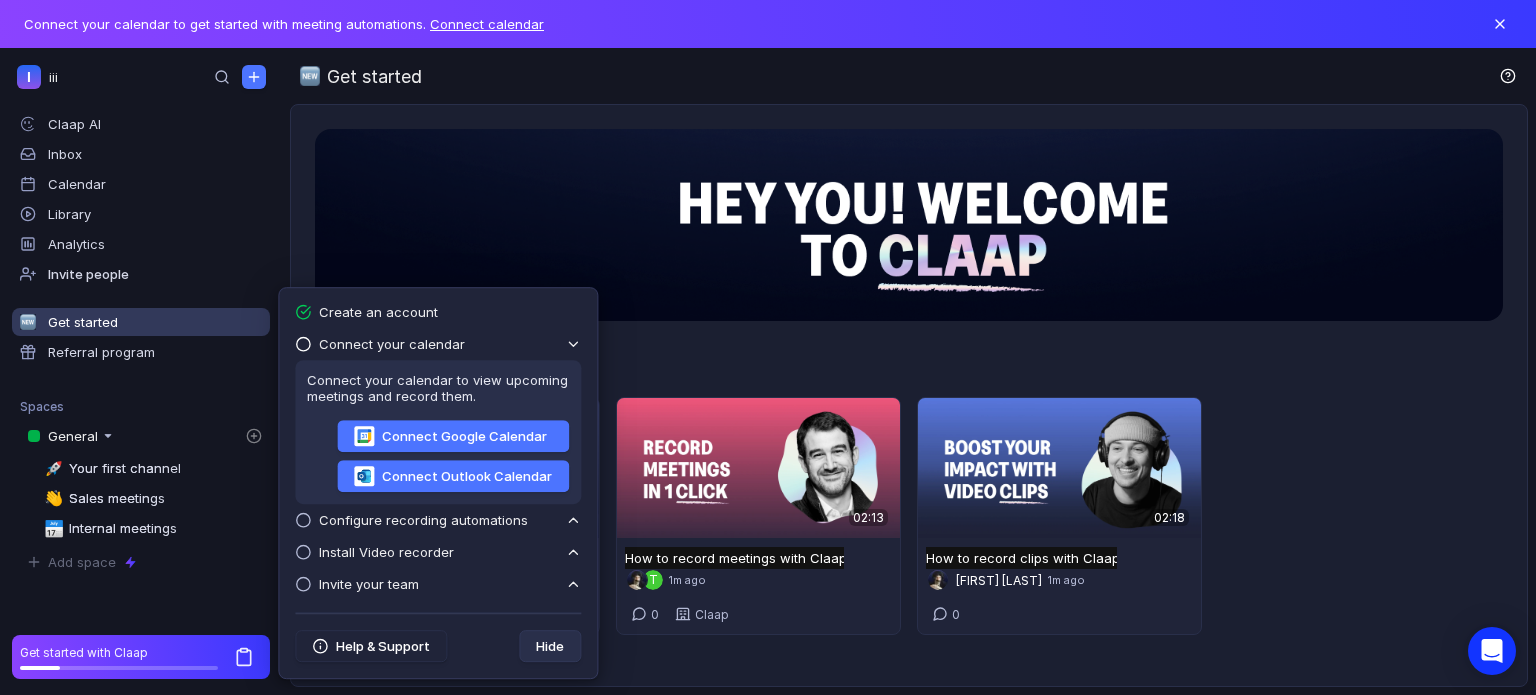 click on "Get started 01:38 Get started with Claap Get started with Claap Untitled [FIRST] [LAST] 1m ago 0 02:13 How to record meetings with Claap How to record meetings with Claap Untitled T 1m ago 0 Claap 02:18 How to record clips with Claap How to record clips with Claap Untitled [FIRST] [LAST] 1m ago 0" at bounding box center [909, 394] 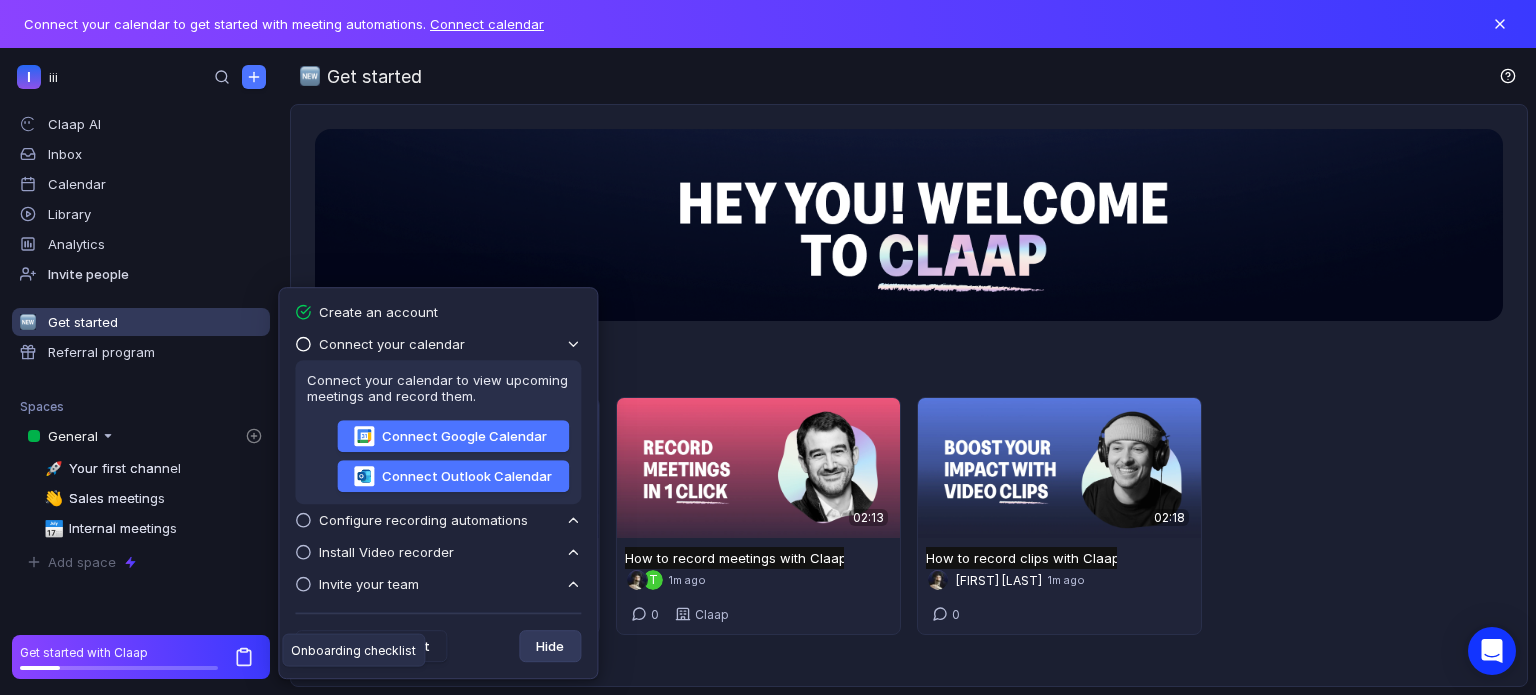 click on "Hide" at bounding box center (550, 646) 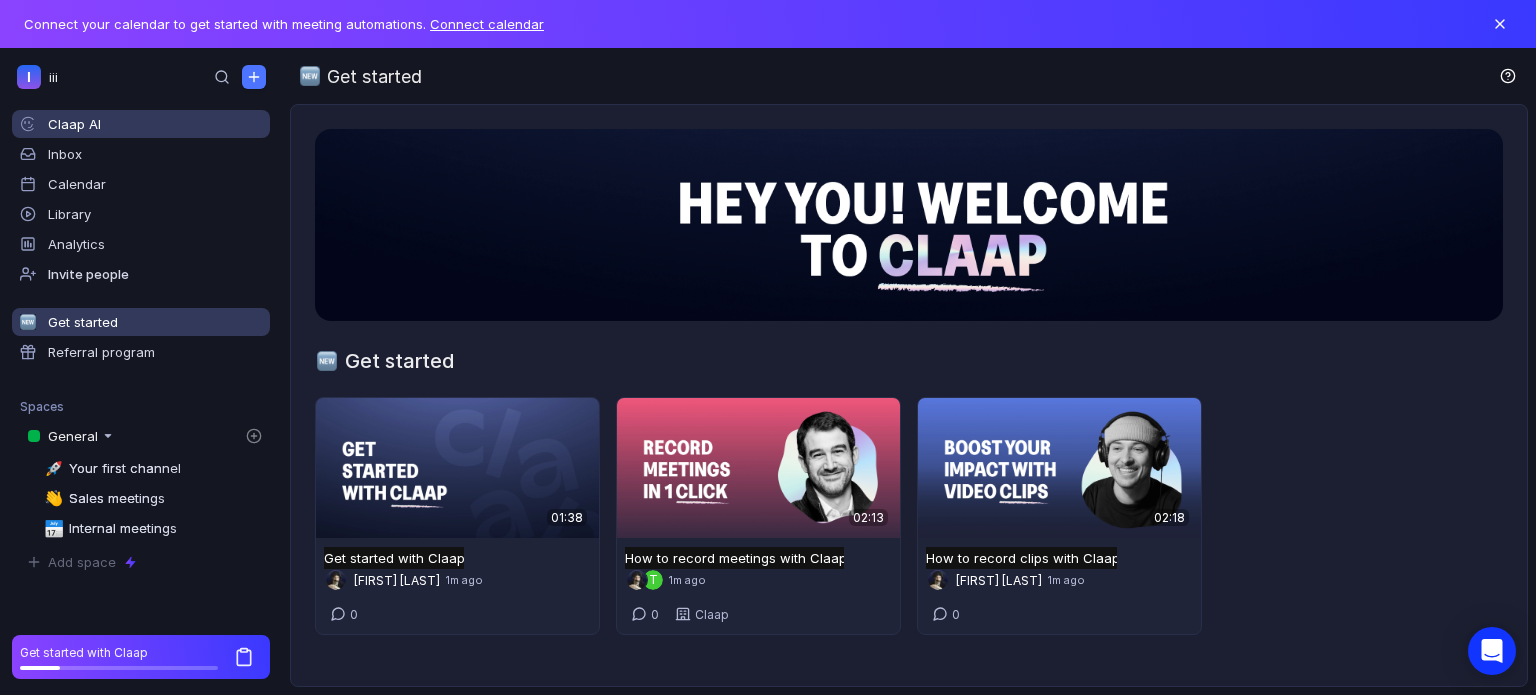 click on "Claap AI" at bounding box center [155, 124] 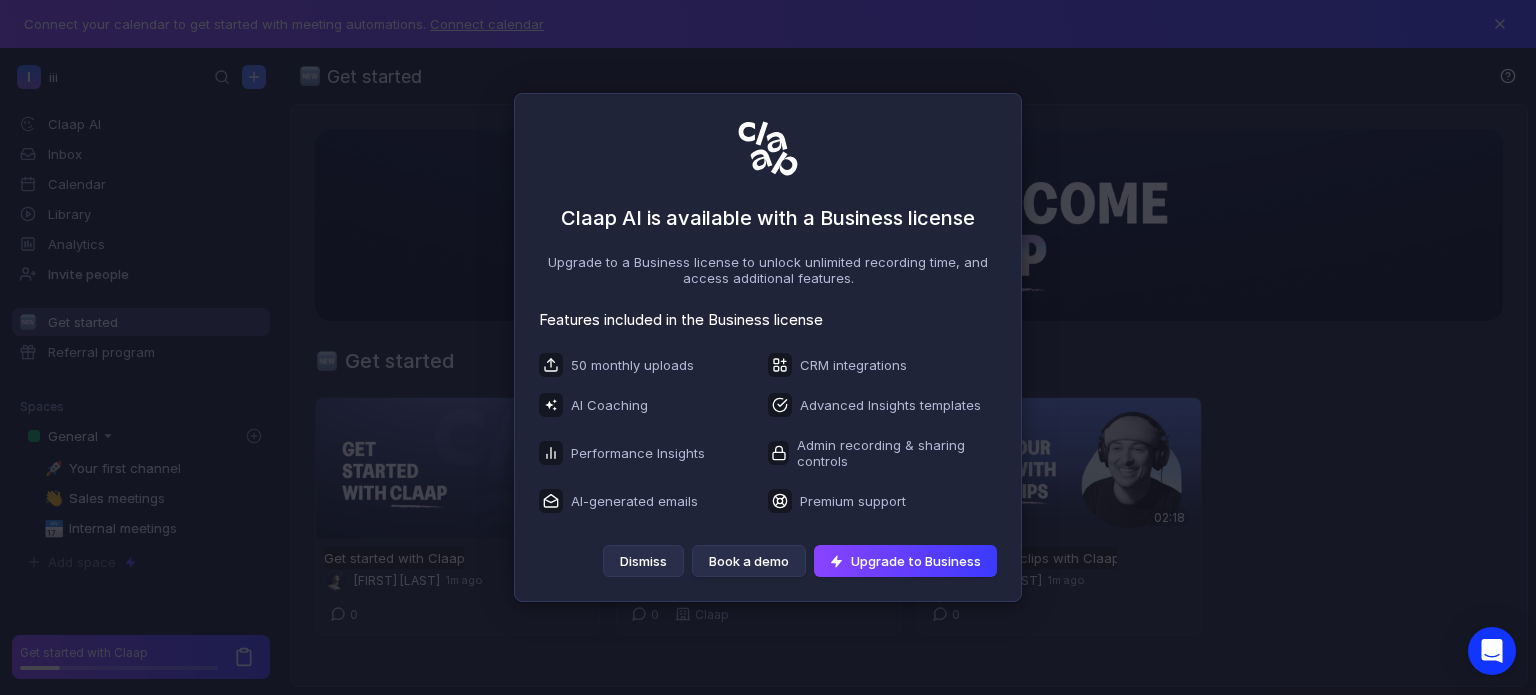 click on "Dismiss" at bounding box center (643, 561) 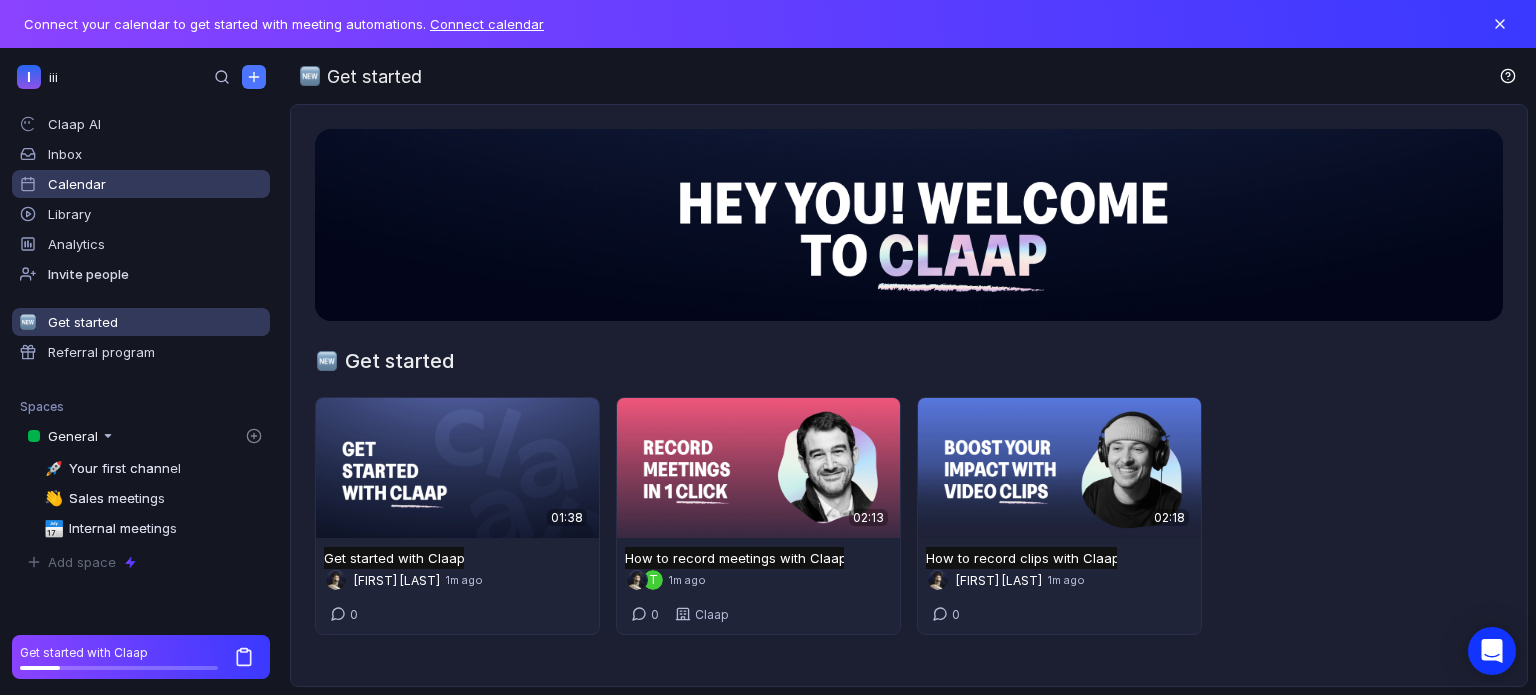 click on "Calendar" at bounding box center [59, 184] 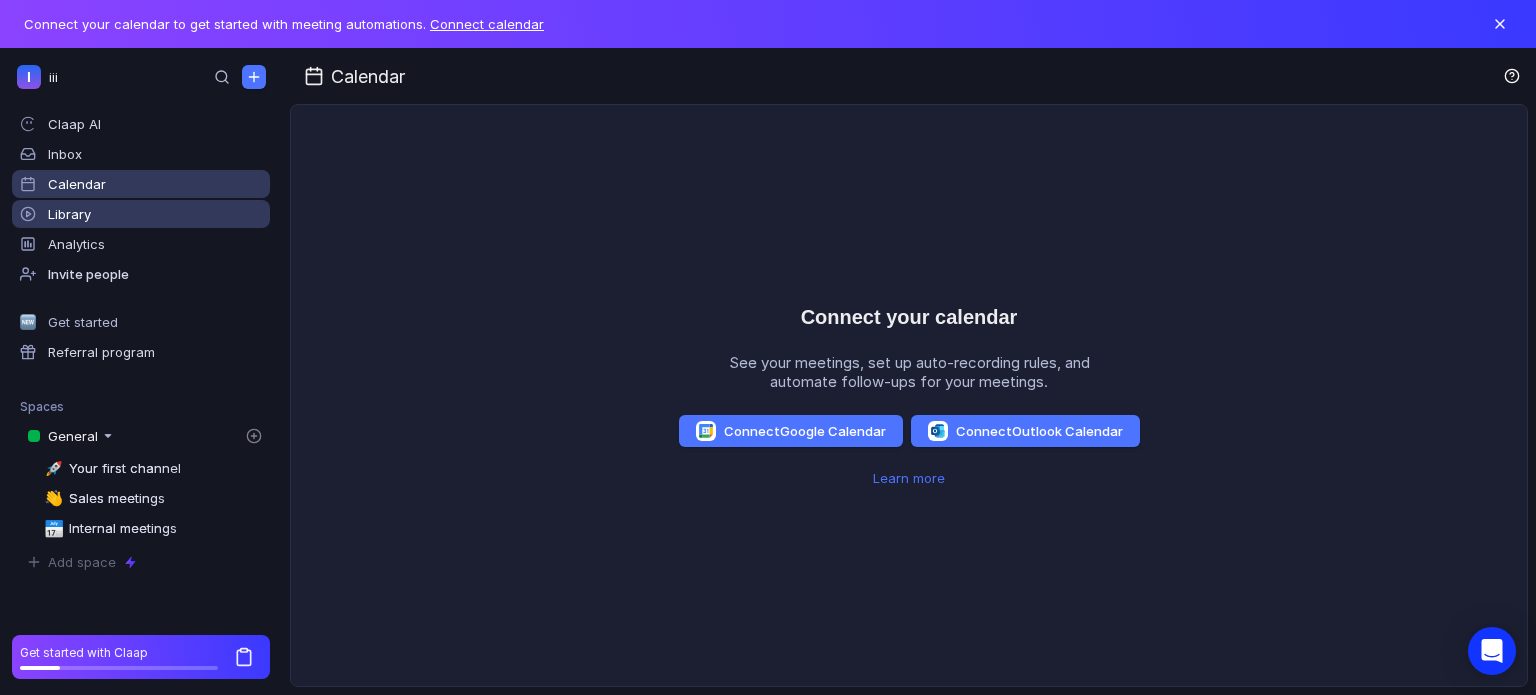 click on "Library" at bounding box center (69, 214) 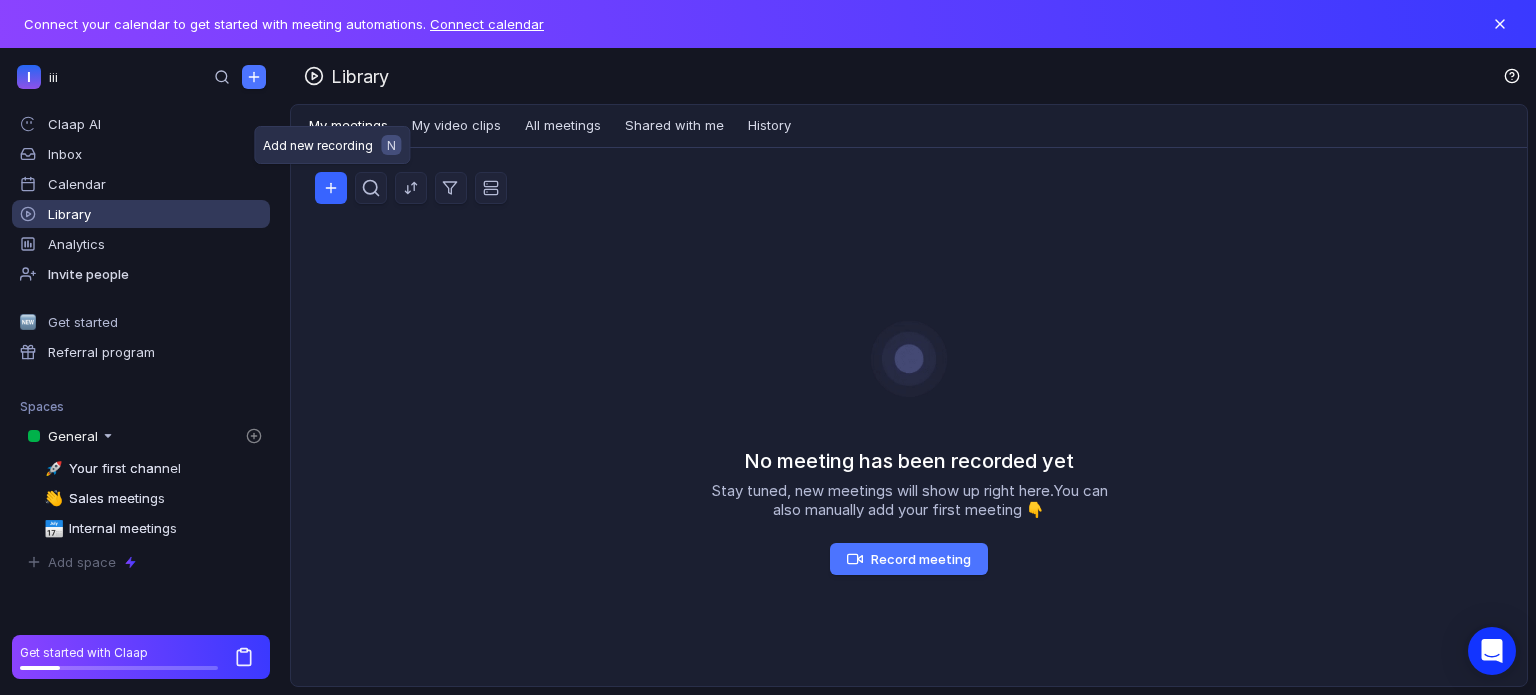 click at bounding box center [331, 188] 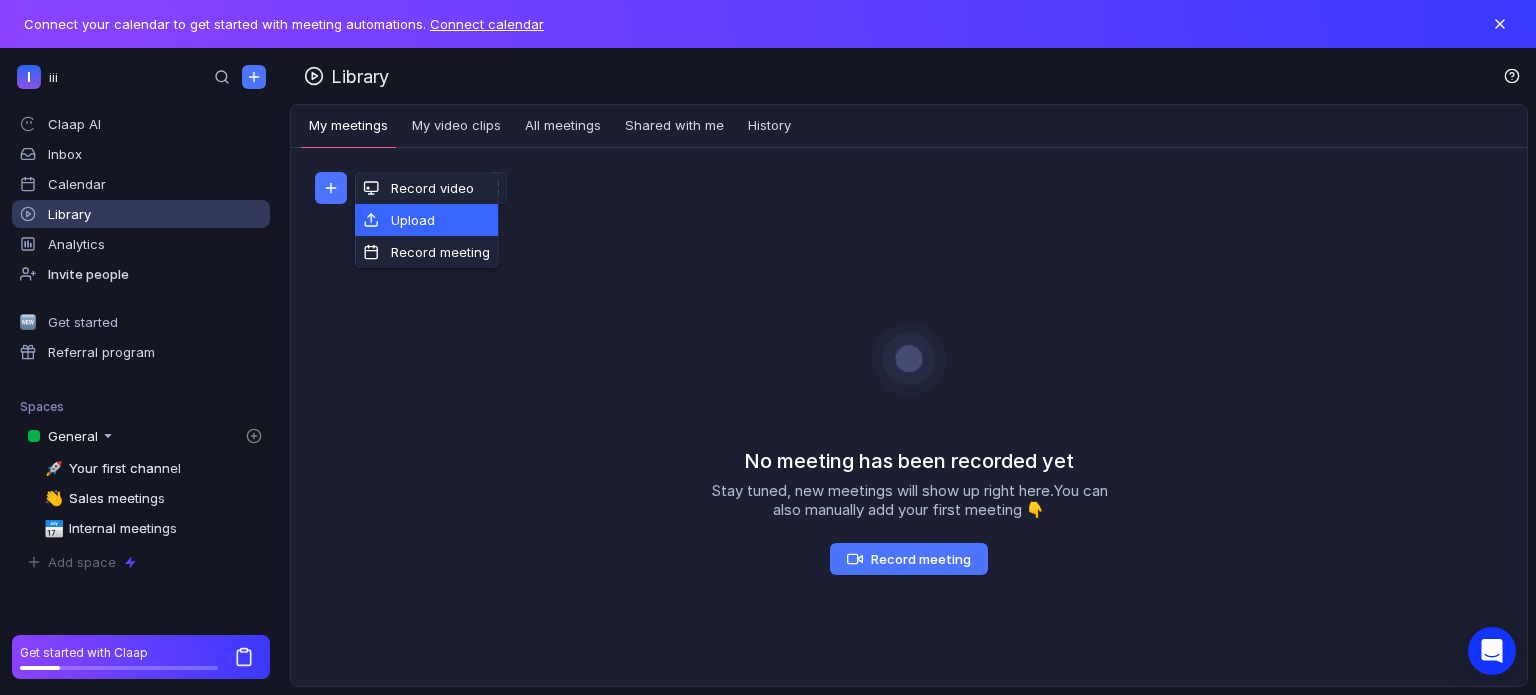 click on "Upload" at bounding box center (426, 220) 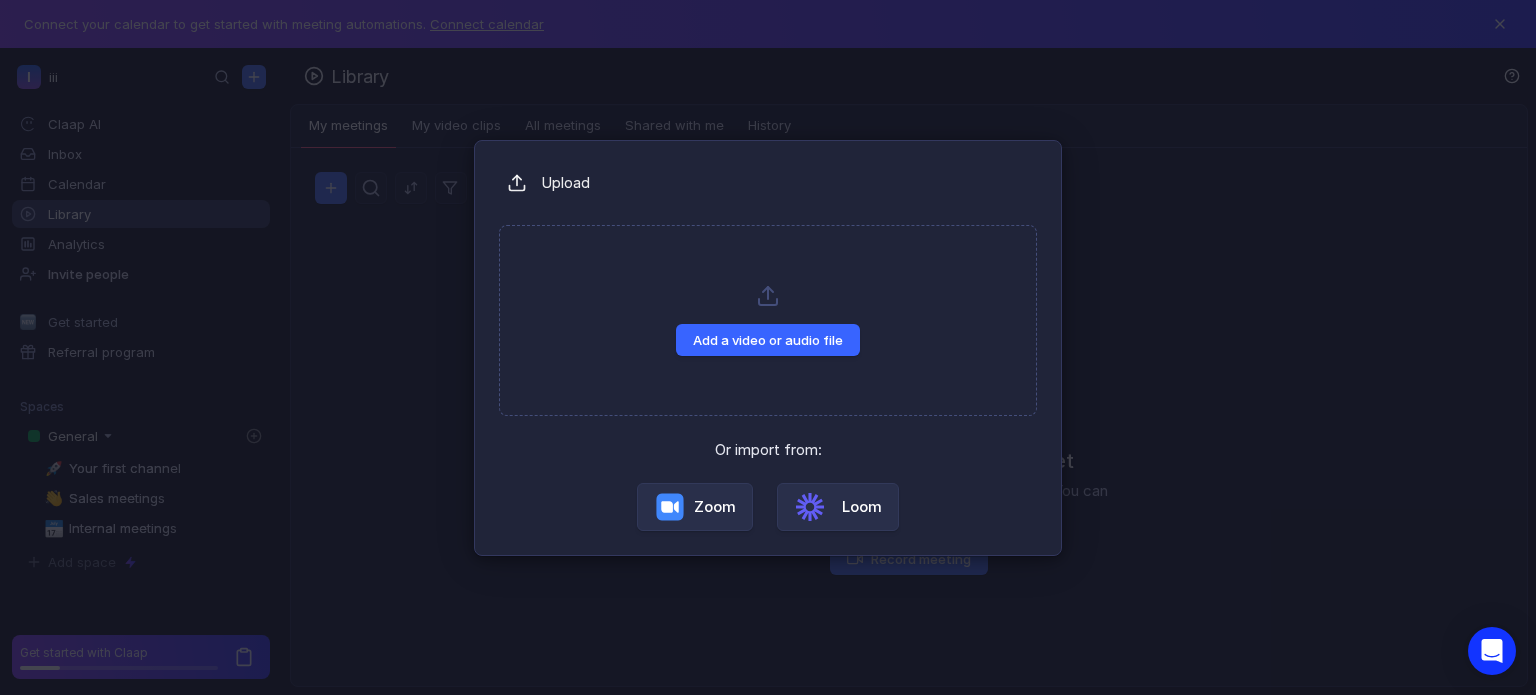 click on "Add a video or audio file" at bounding box center (768, 340) 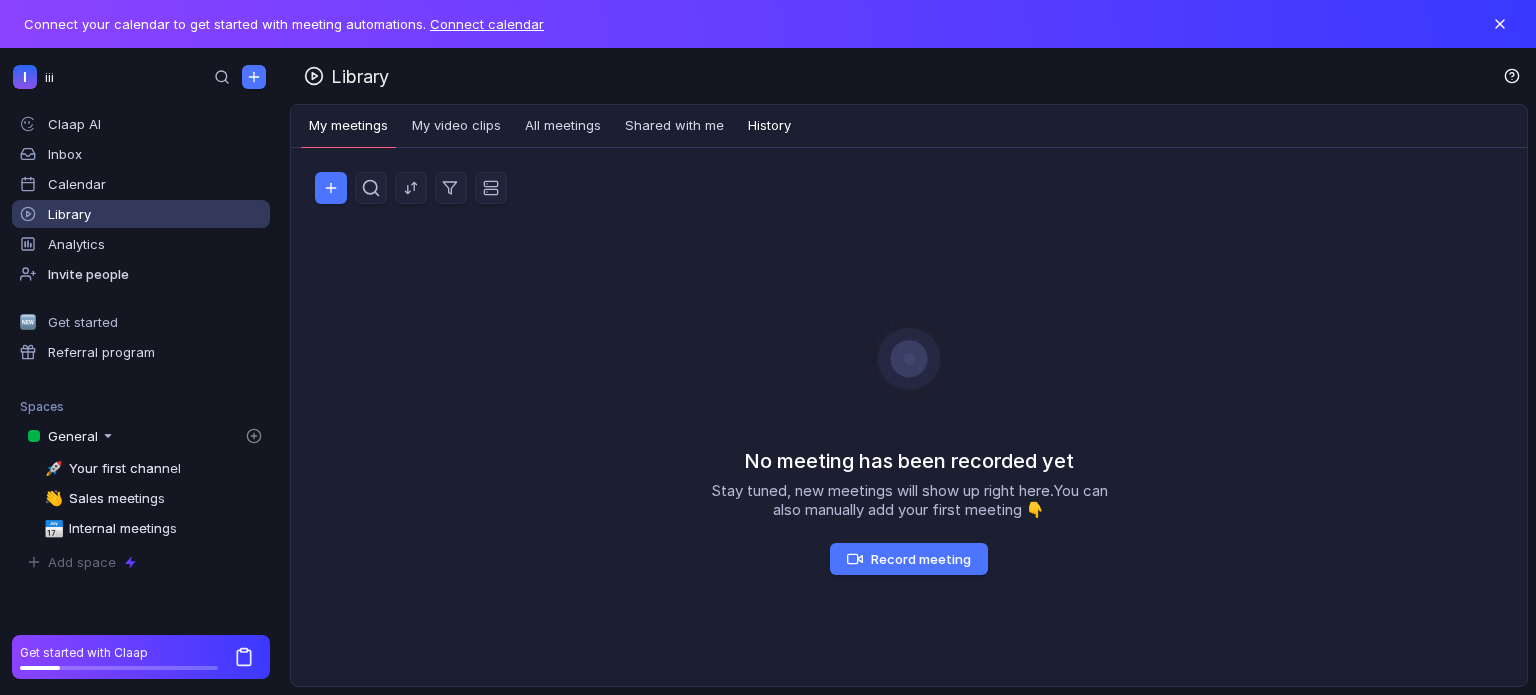 scroll, scrollTop: 0, scrollLeft: 0, axis: both 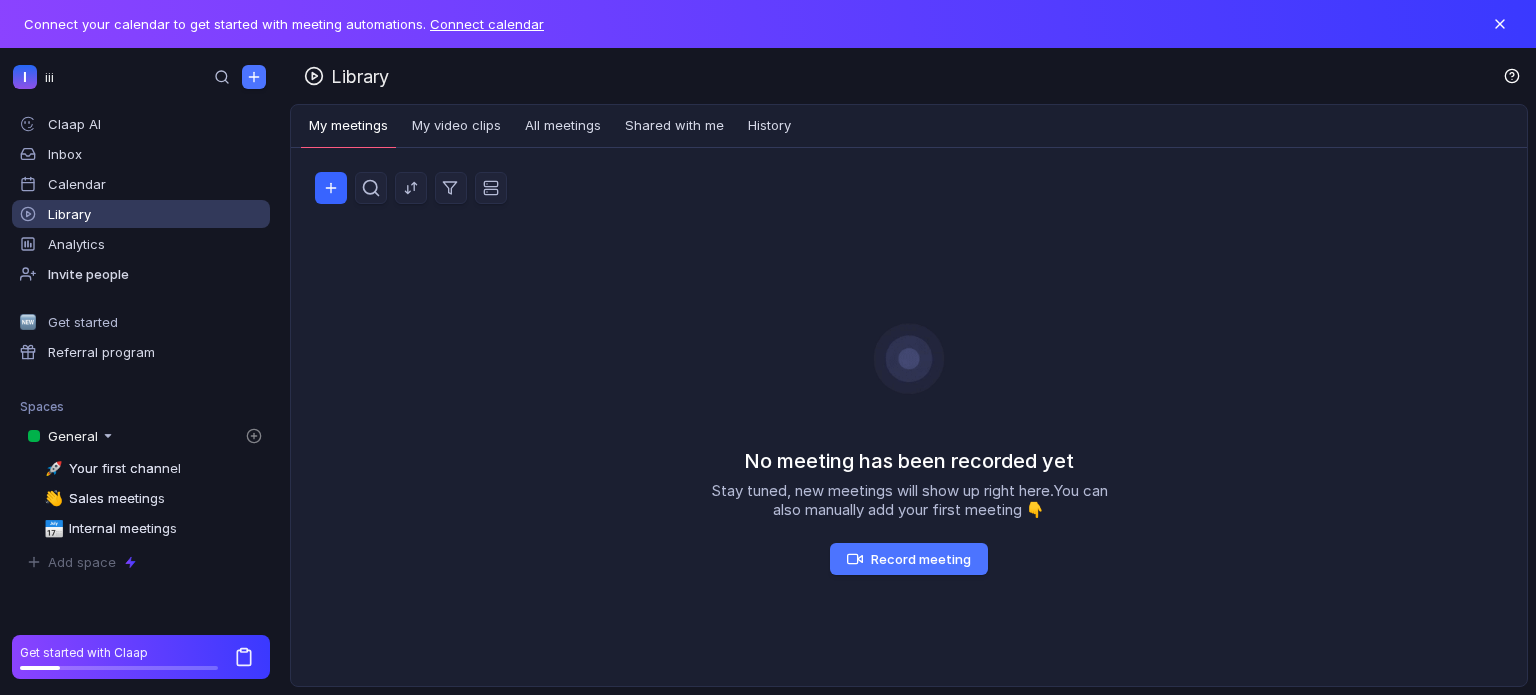 click at bounding box center [330, 188] 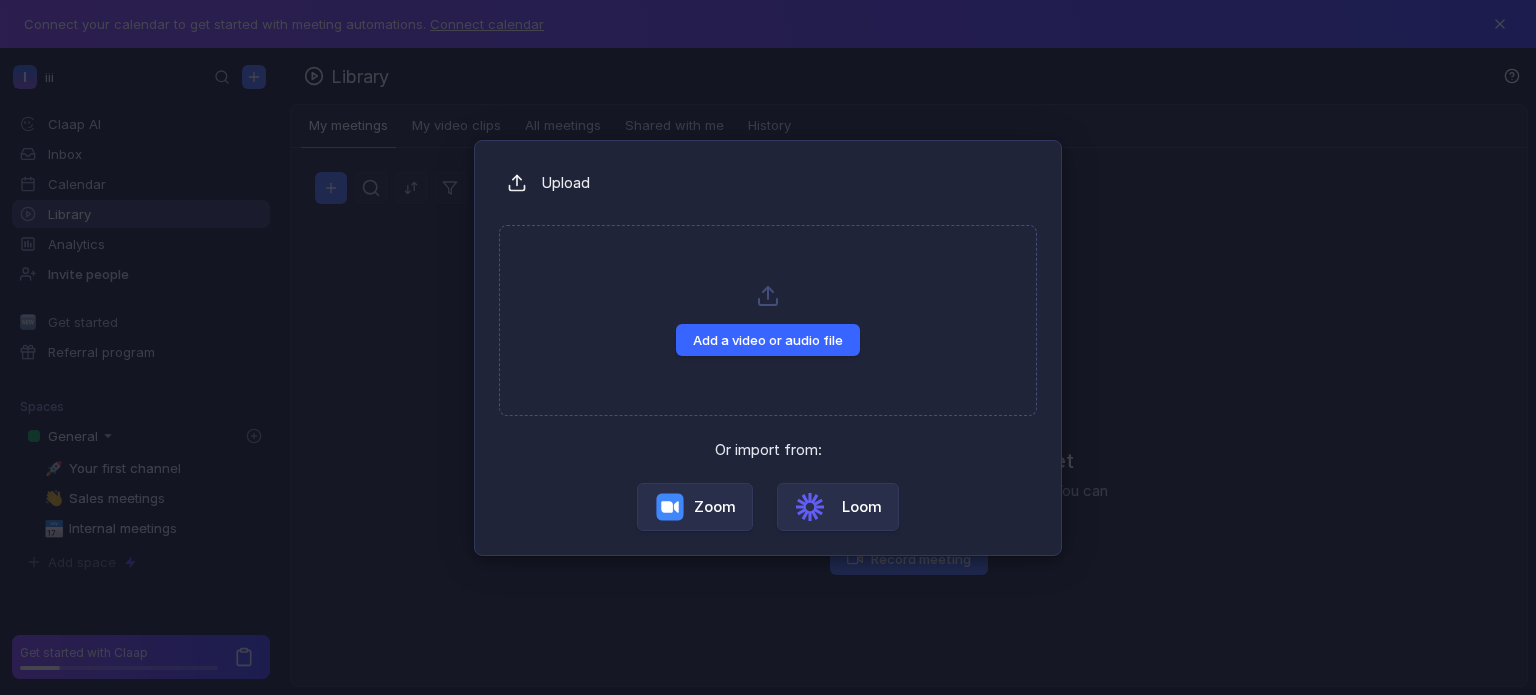 click on "Add a video or audio file" at bounding box center (768, 340) 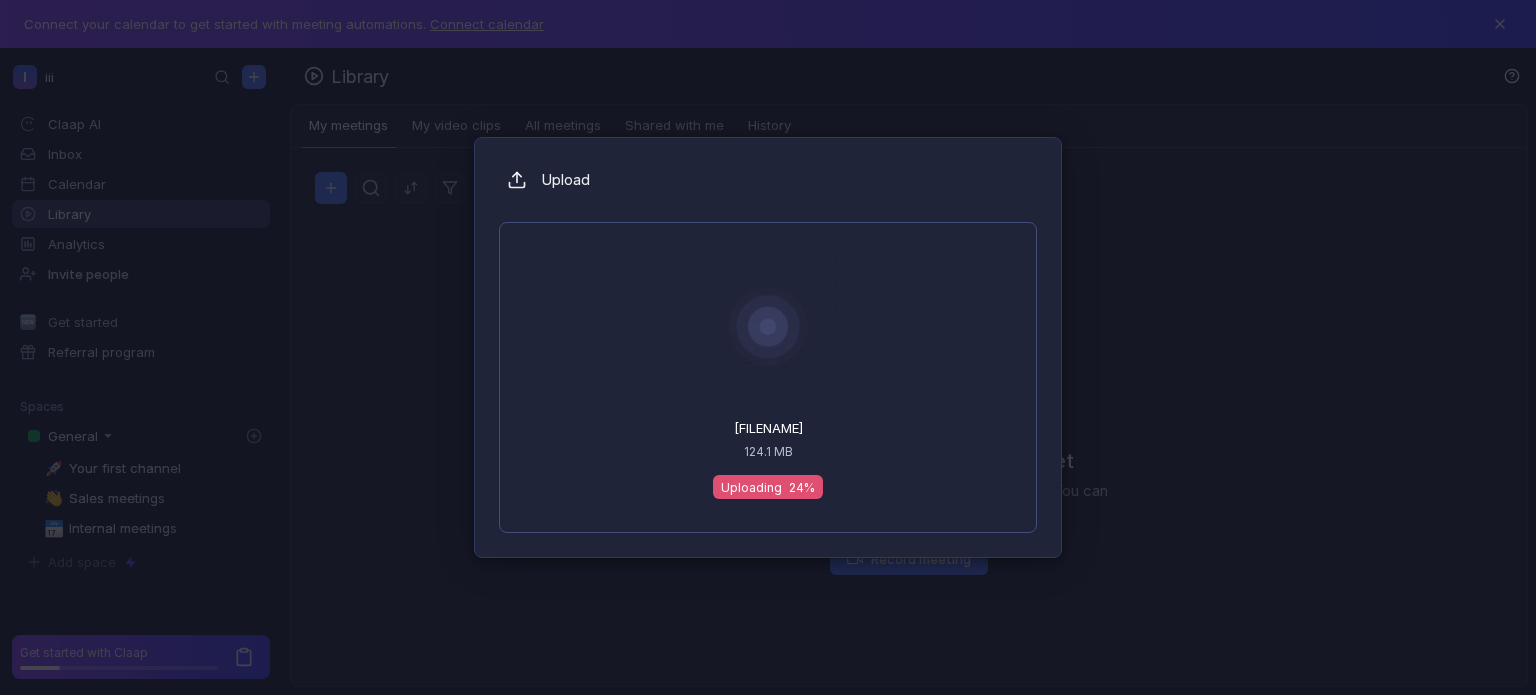 drag, startPoint x: 640, startPoint y: 296, endPoint x: 629, endPoint y: 295, distance: 11.045361 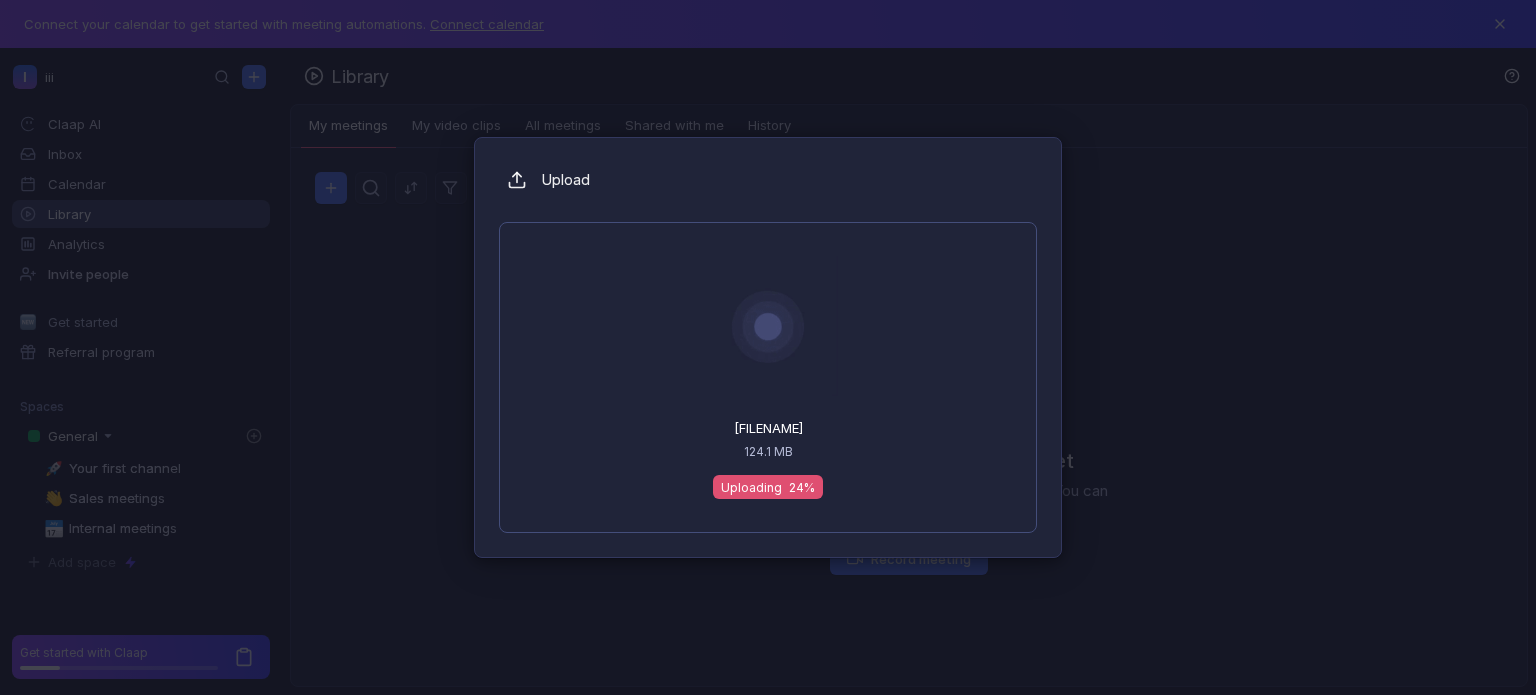 click on "Réunion Microsoft Teams-20250706_194950-Enregistrement de la réunion.mp4 124.1 MB Uploading 24%" at bounding box center (768, 377) 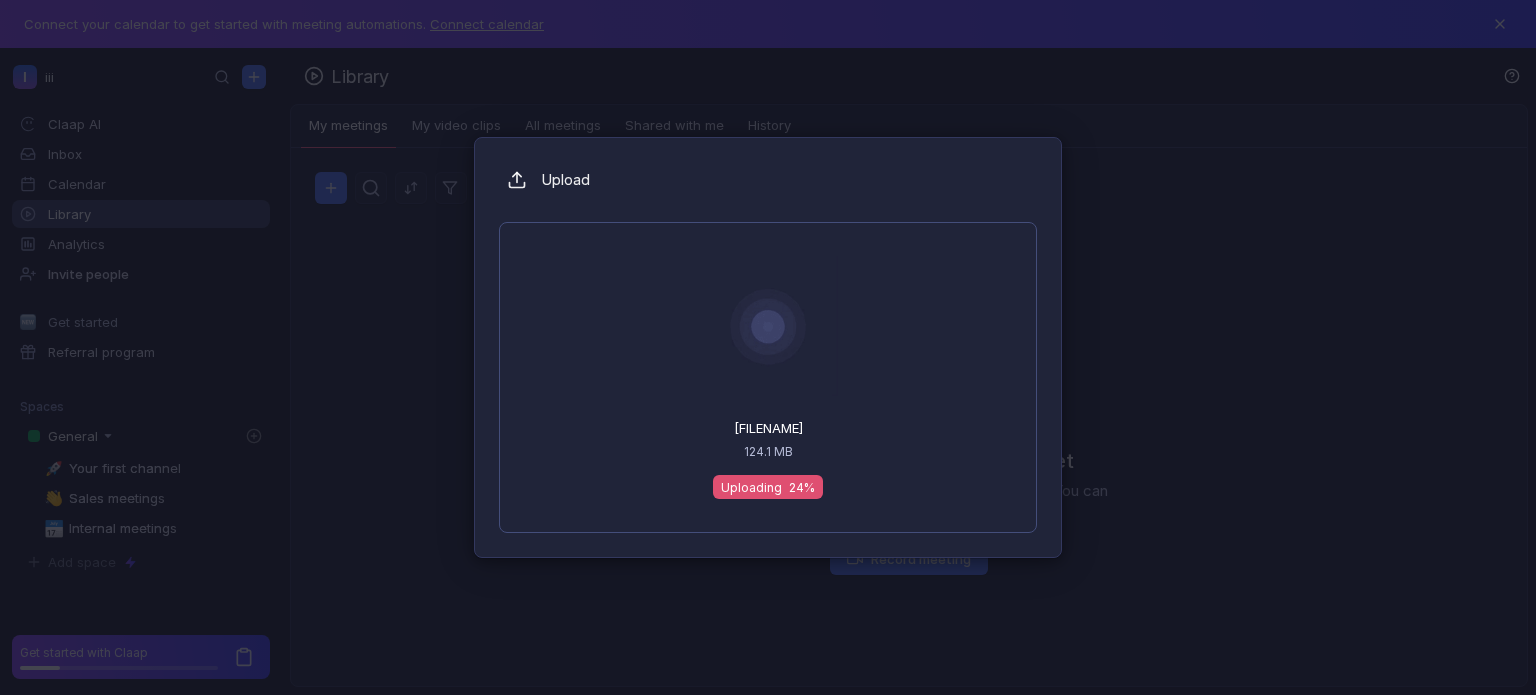 drag, startPoint x: 748, startPoint y: 440, endPoint x: 744, endPoint y: 479, distance: 39.20459 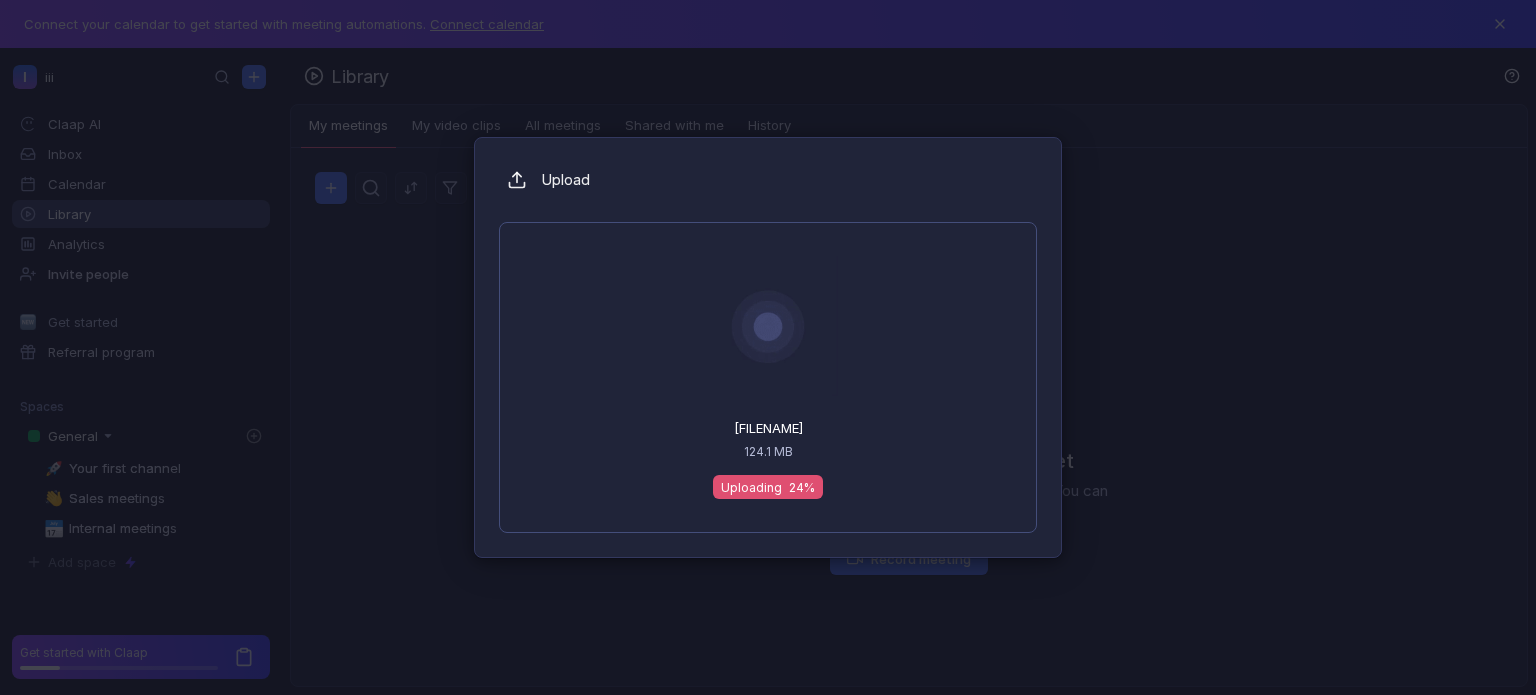click on "Réunion Microsoft Teams-20250706_194950-Enregistrement de la réunion.mp4 124.1 MB Uploading 24%" at bounding box center (768, 377) 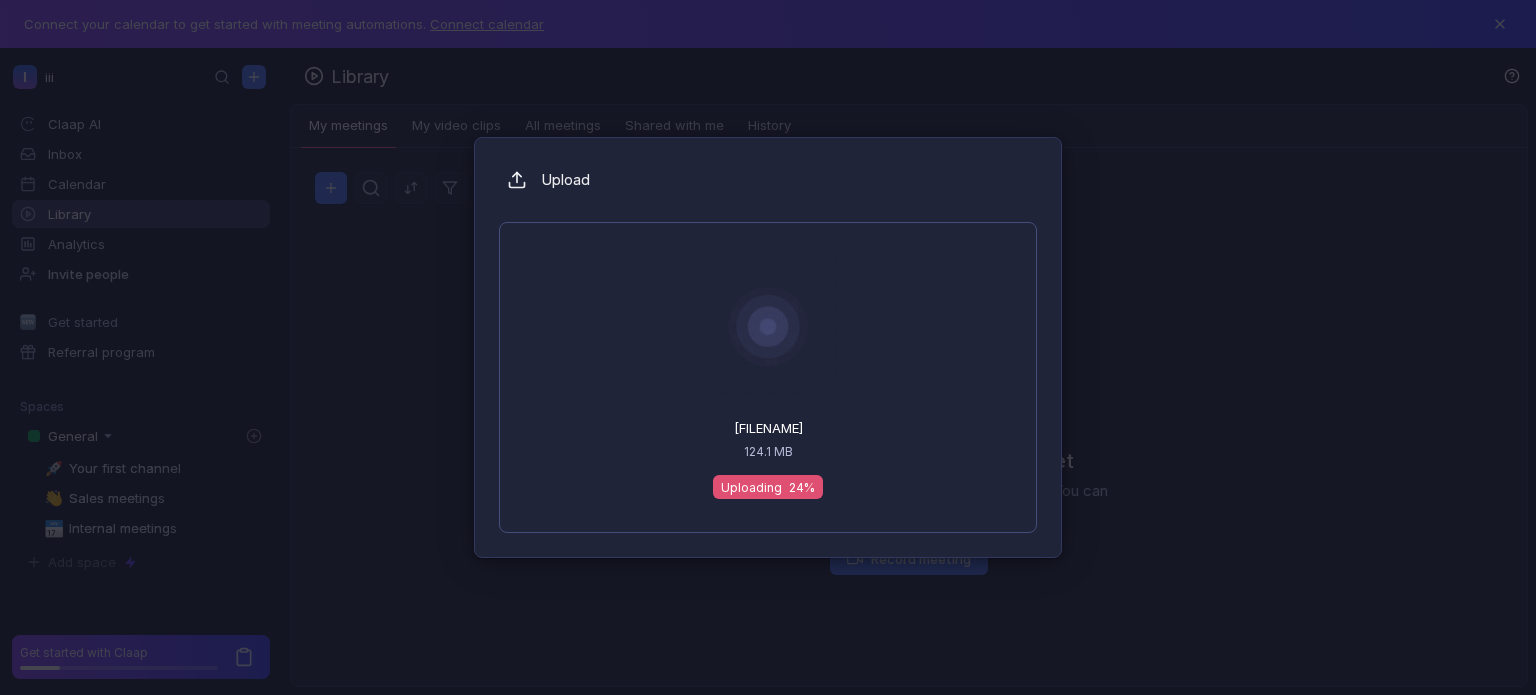 click on "Uploading" at bounding box center [751, 487] 